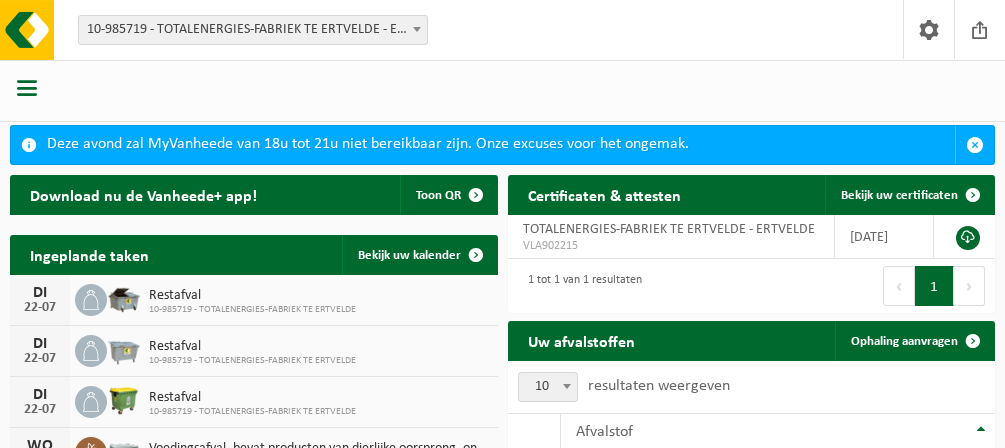scroll, scrollTop: 0, scrollLeft: 0, axis: both 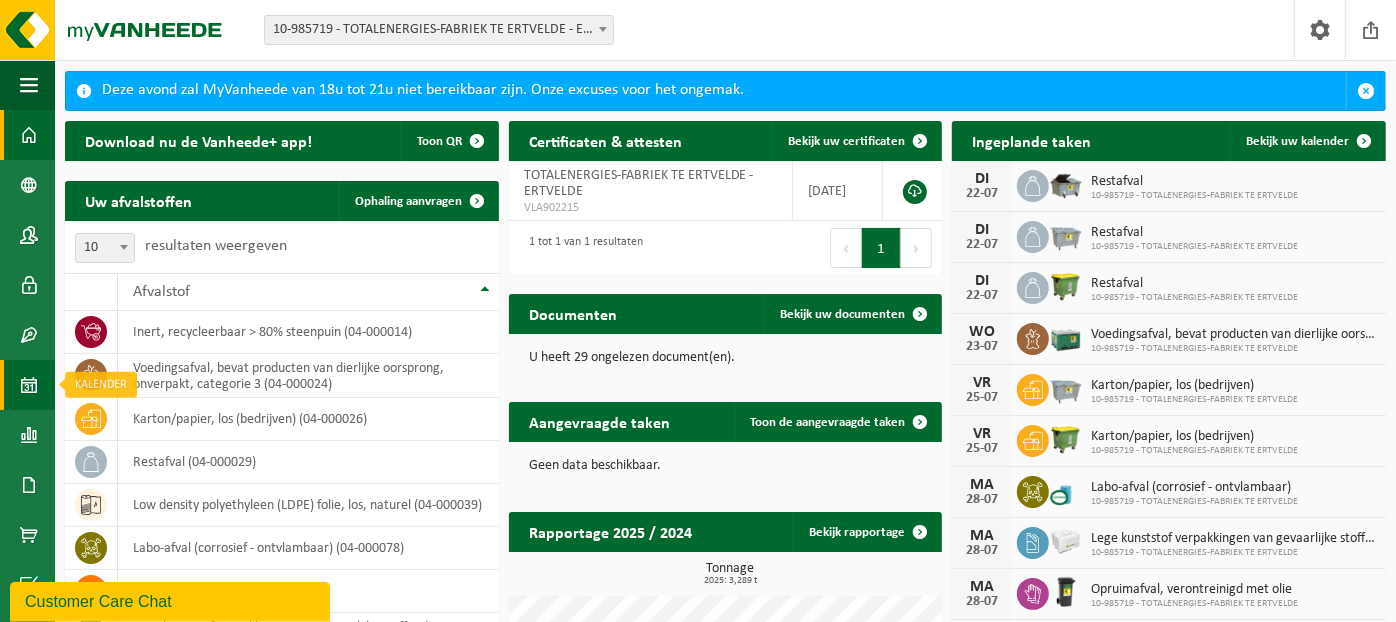 click at bounding box center [29, 385] 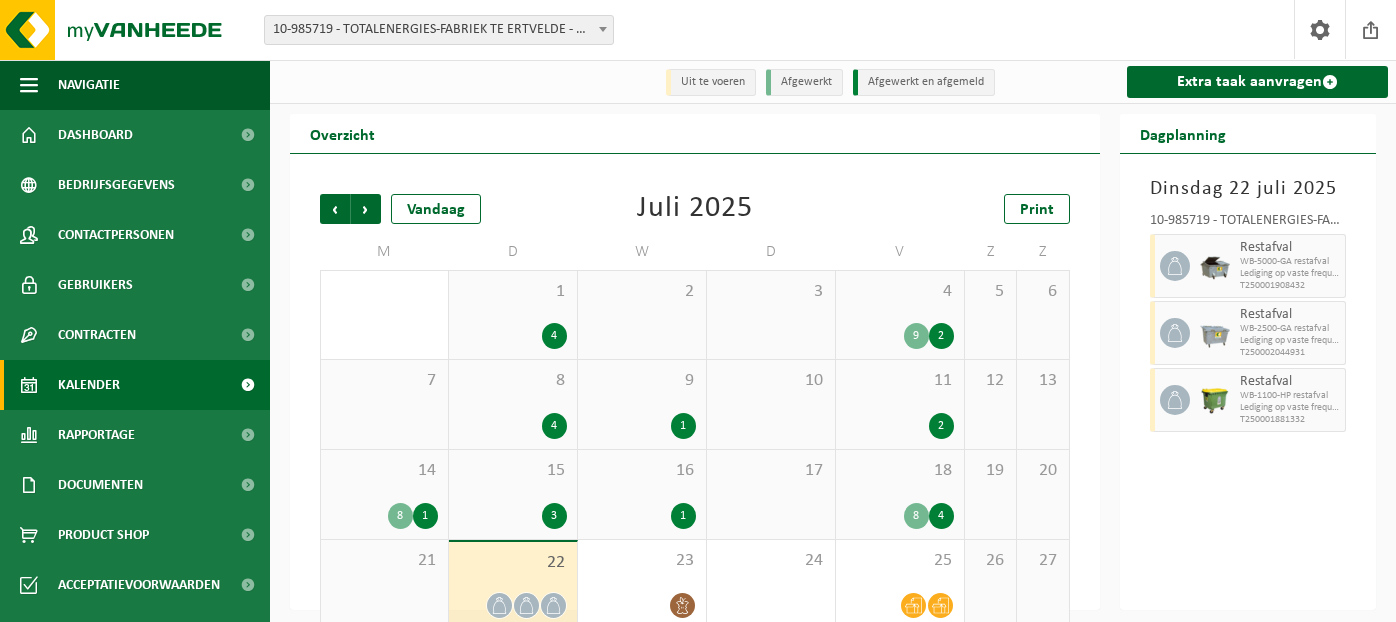 scroll, scrollTop: 0, scrollLeft: 0, axis: both 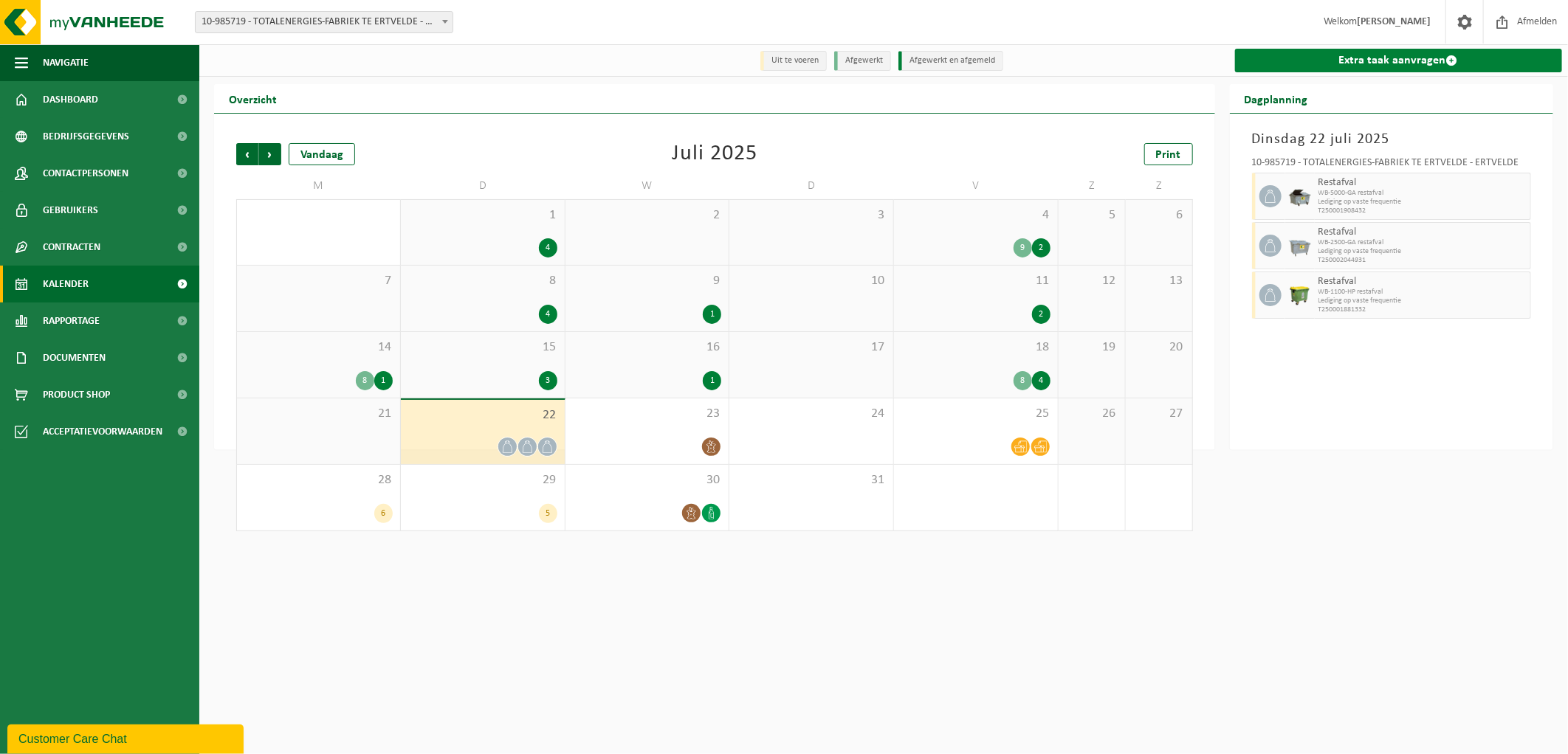 click on "Extra taak aanvragen" at bounding box center (1399, 60) 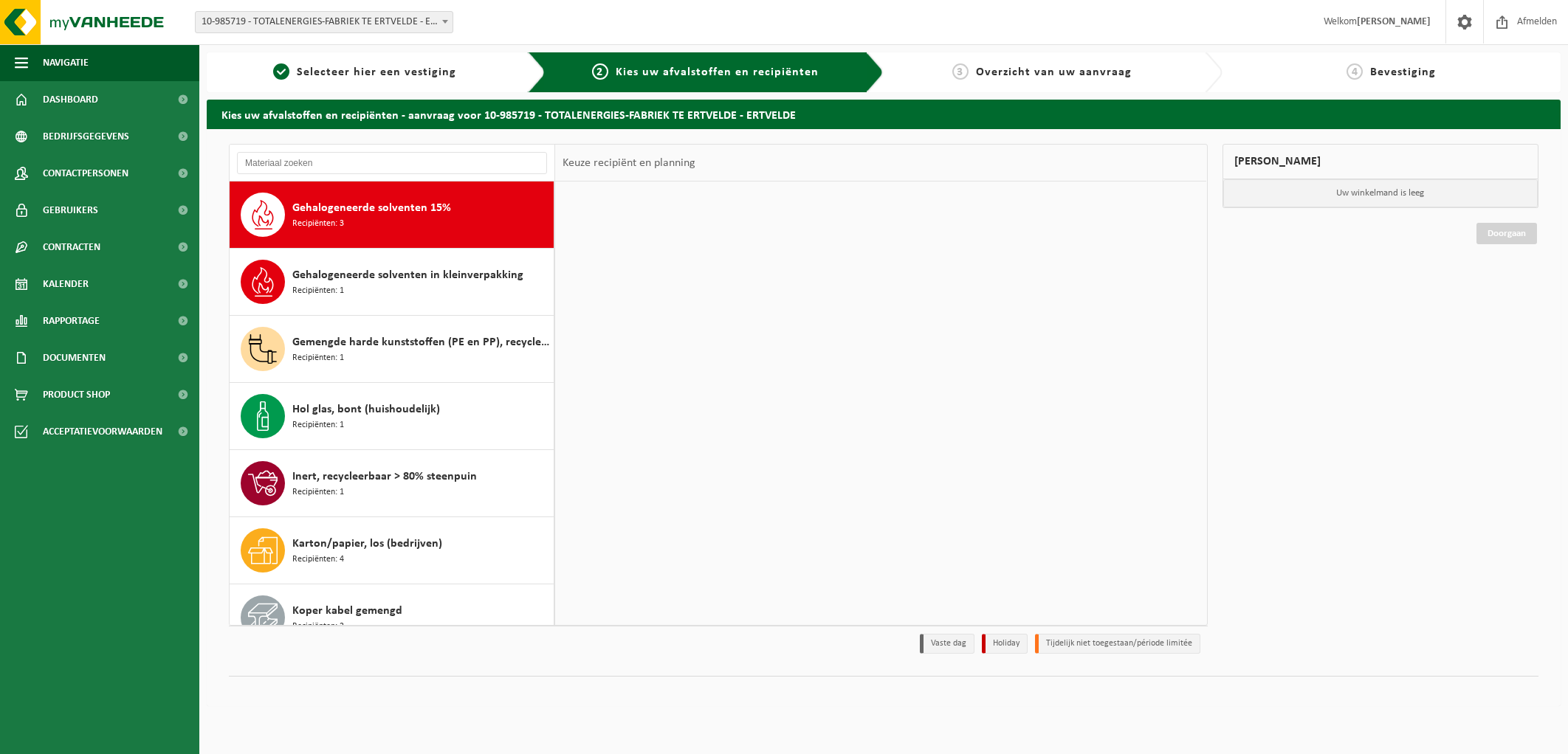 scroll, scrollTop: 0, scrollLeft: 0, axis: both 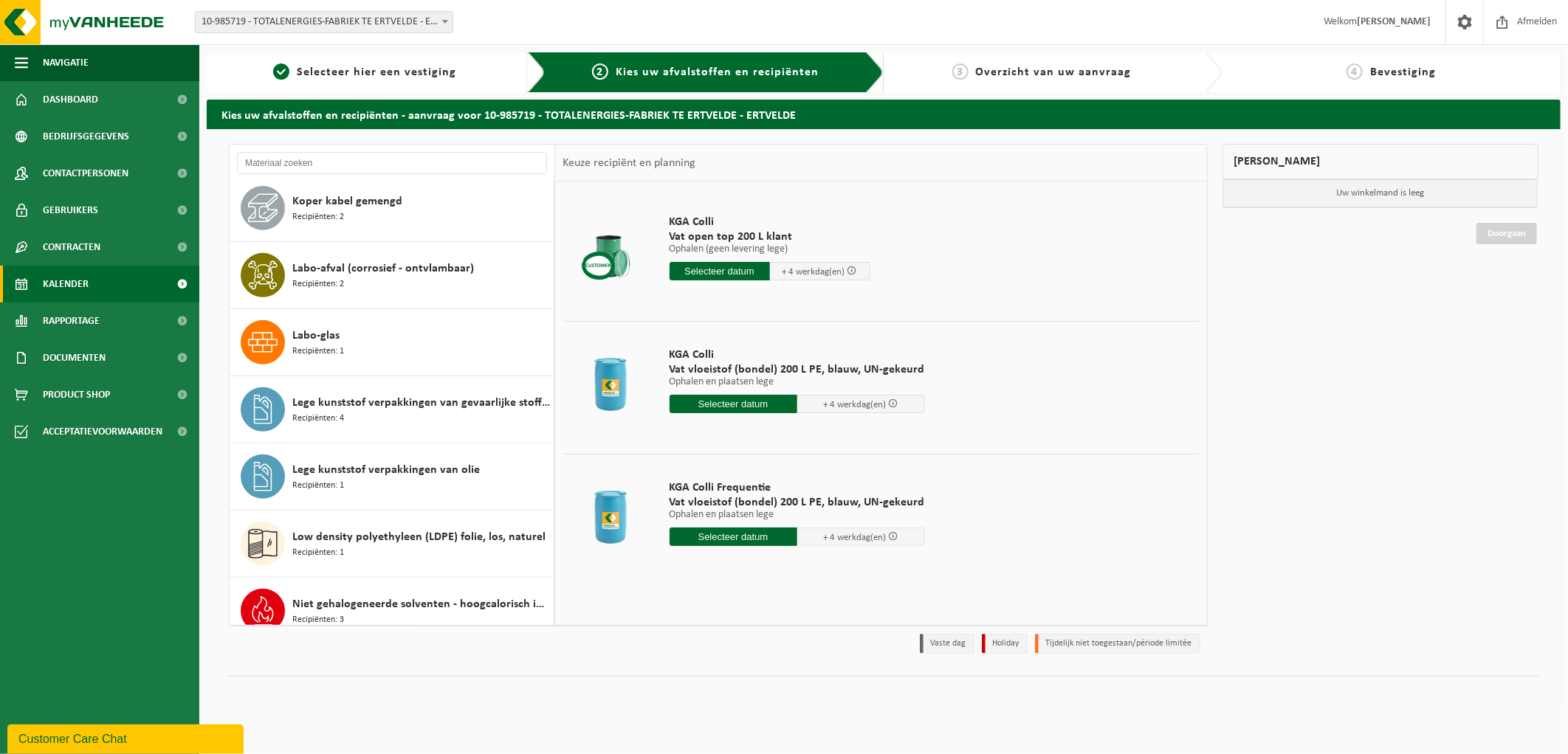 click on "Kalender" at bounding box center [66, 284] 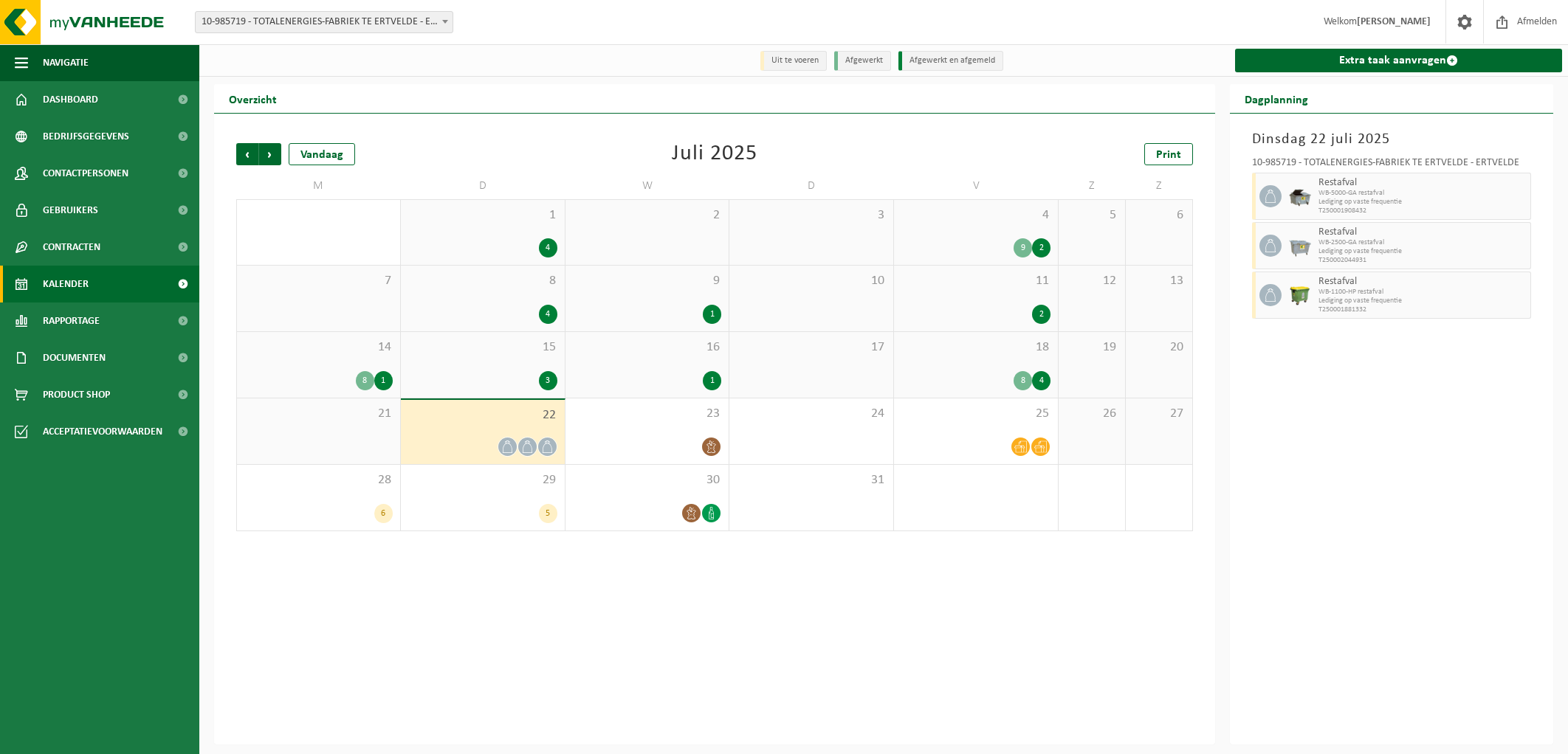 scroll, scrollTop: 0, scrollLeft: 0, axis: both 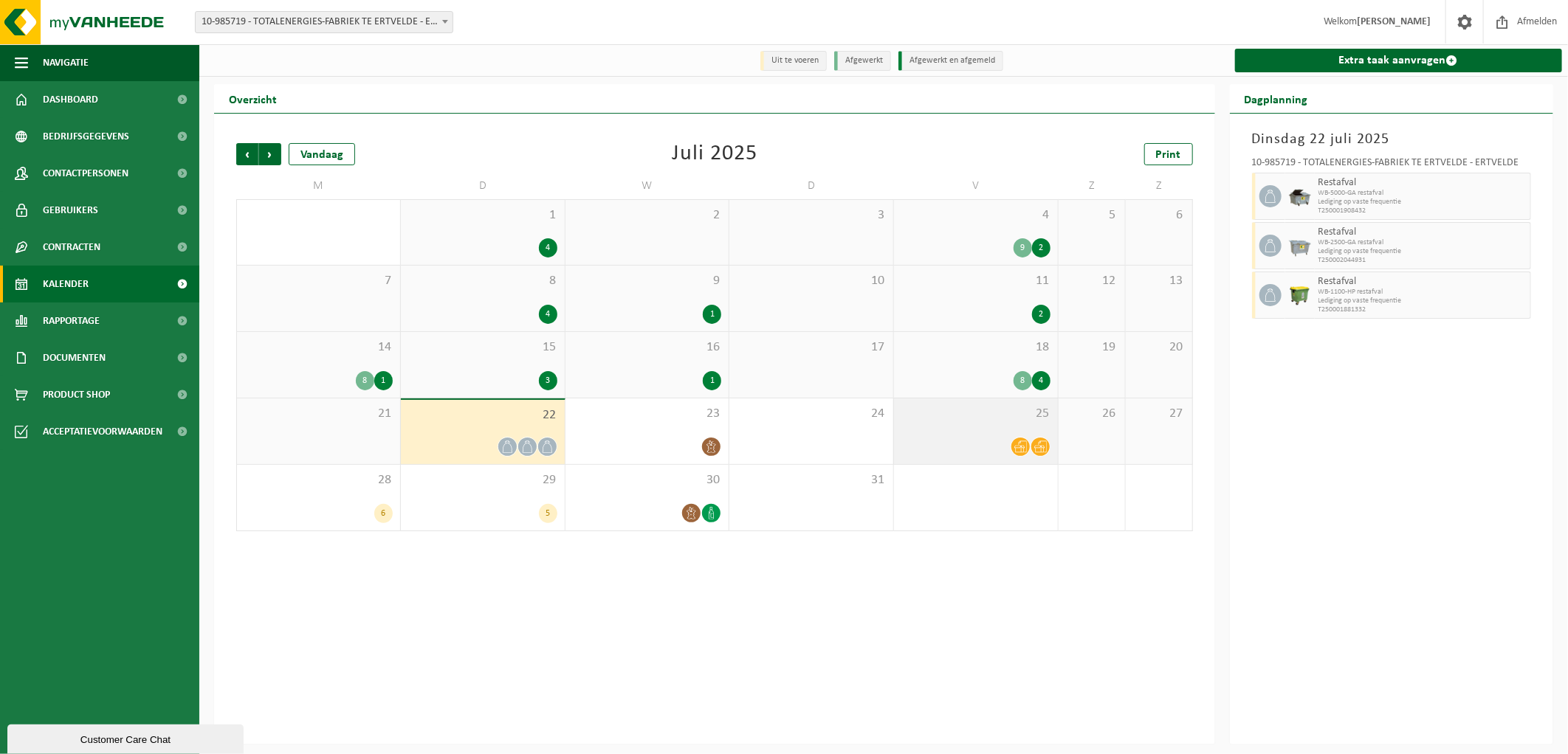 click 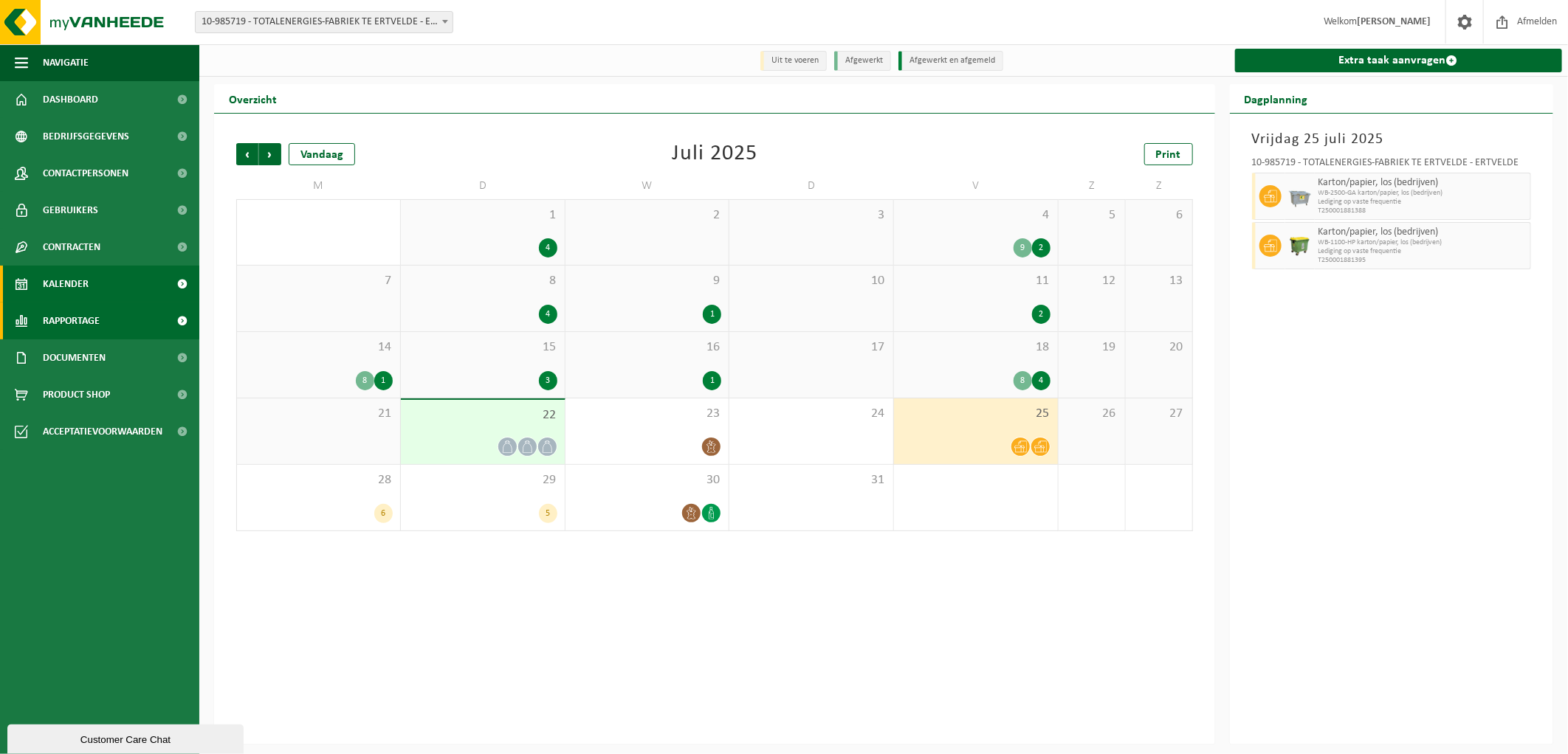 click on "Rapportage" at bounding box center [71, 321] 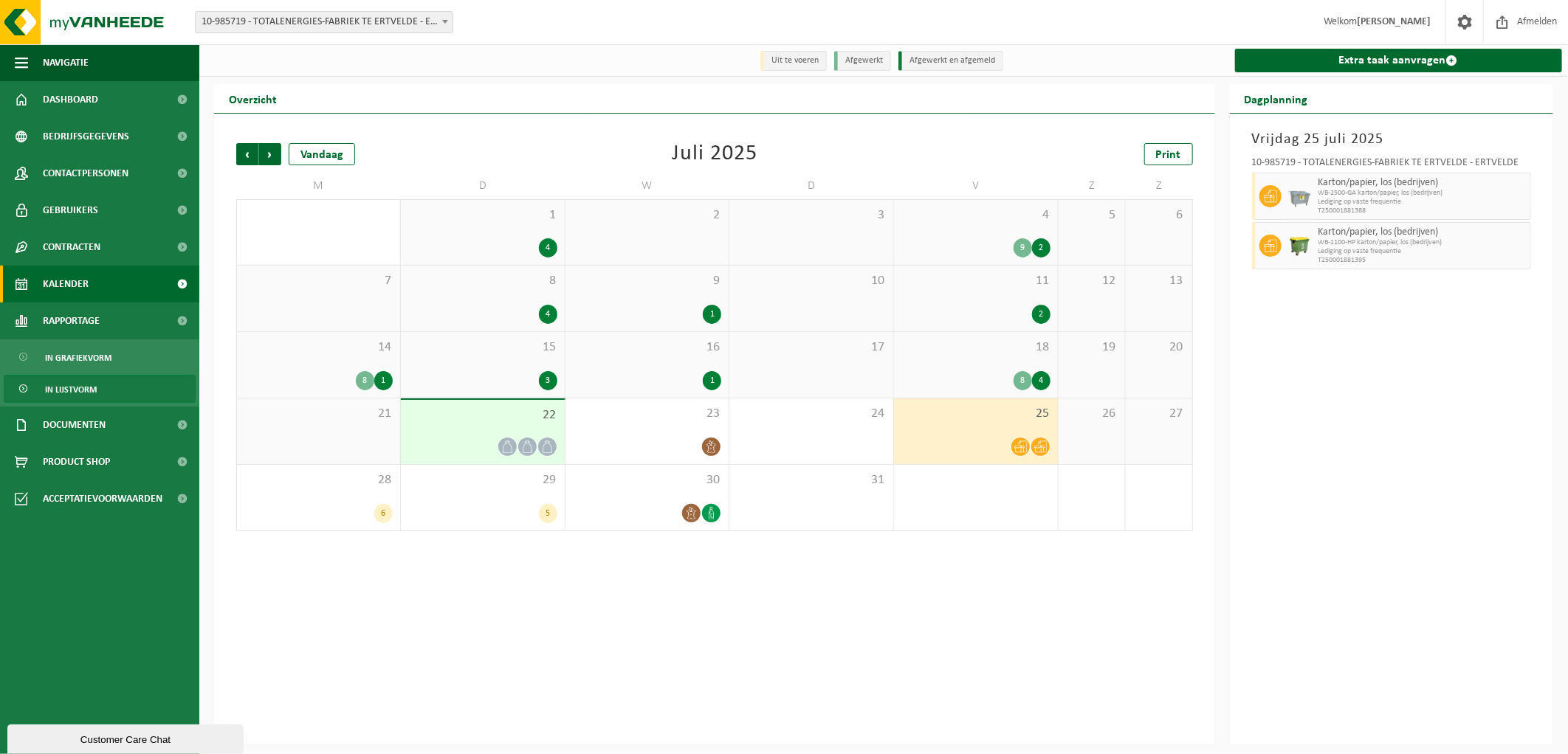 click on "In lijstvorm" at bounding box center (71, 390) 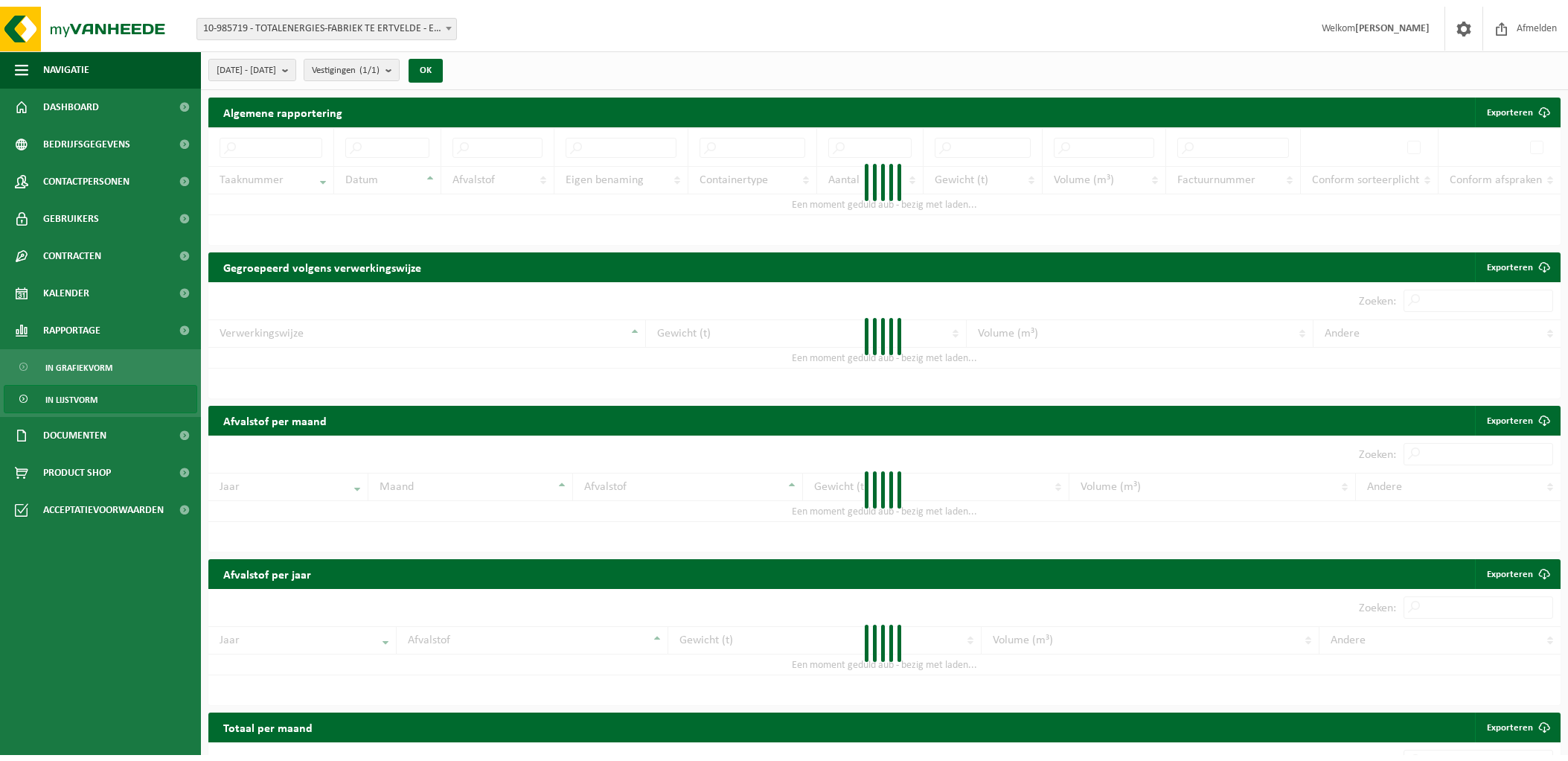 scroll, scrollTop: 0, scrollLeft: 0, axis: both 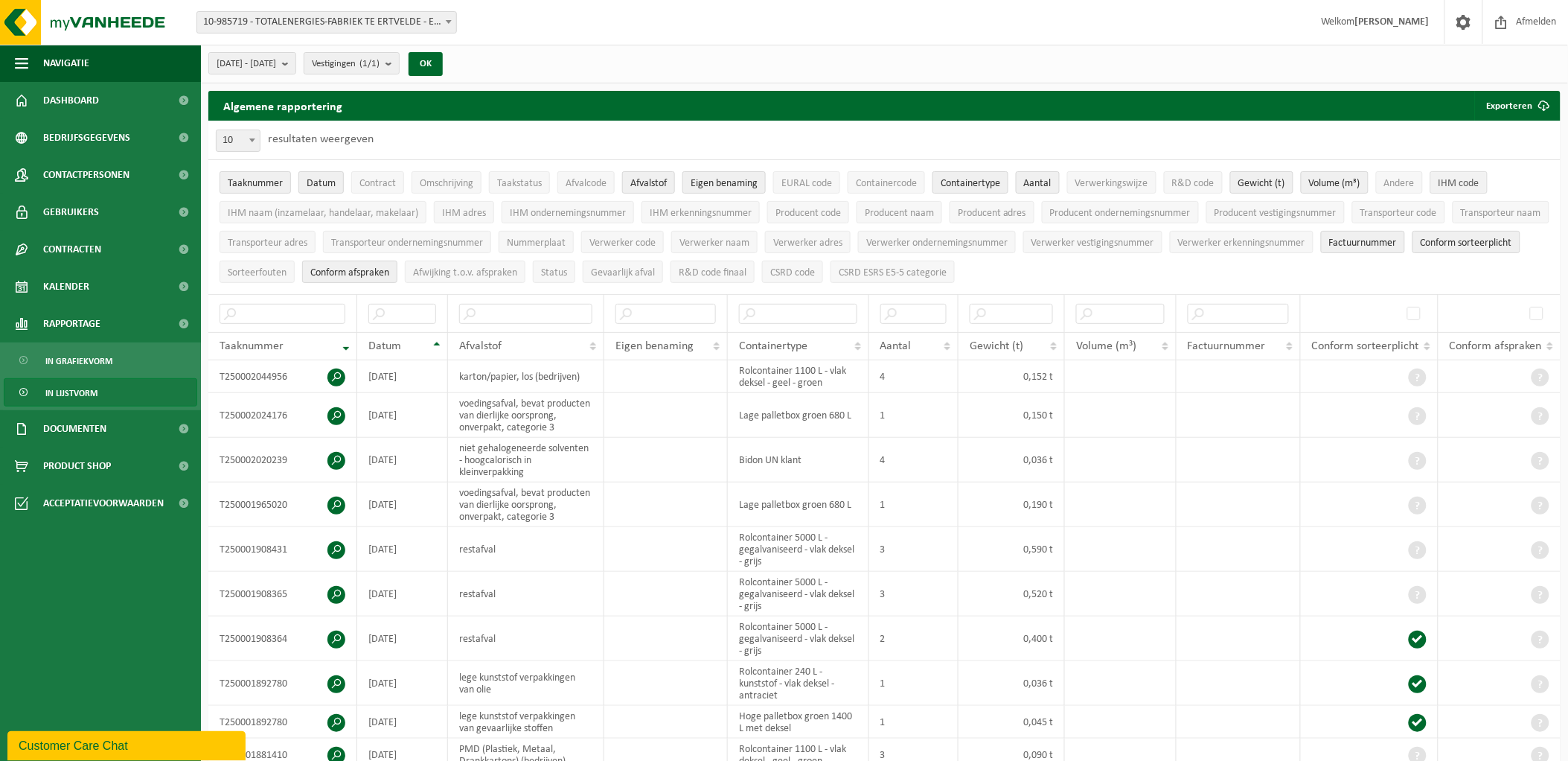 click on "IHM code" at bounding box center [1459, 183] 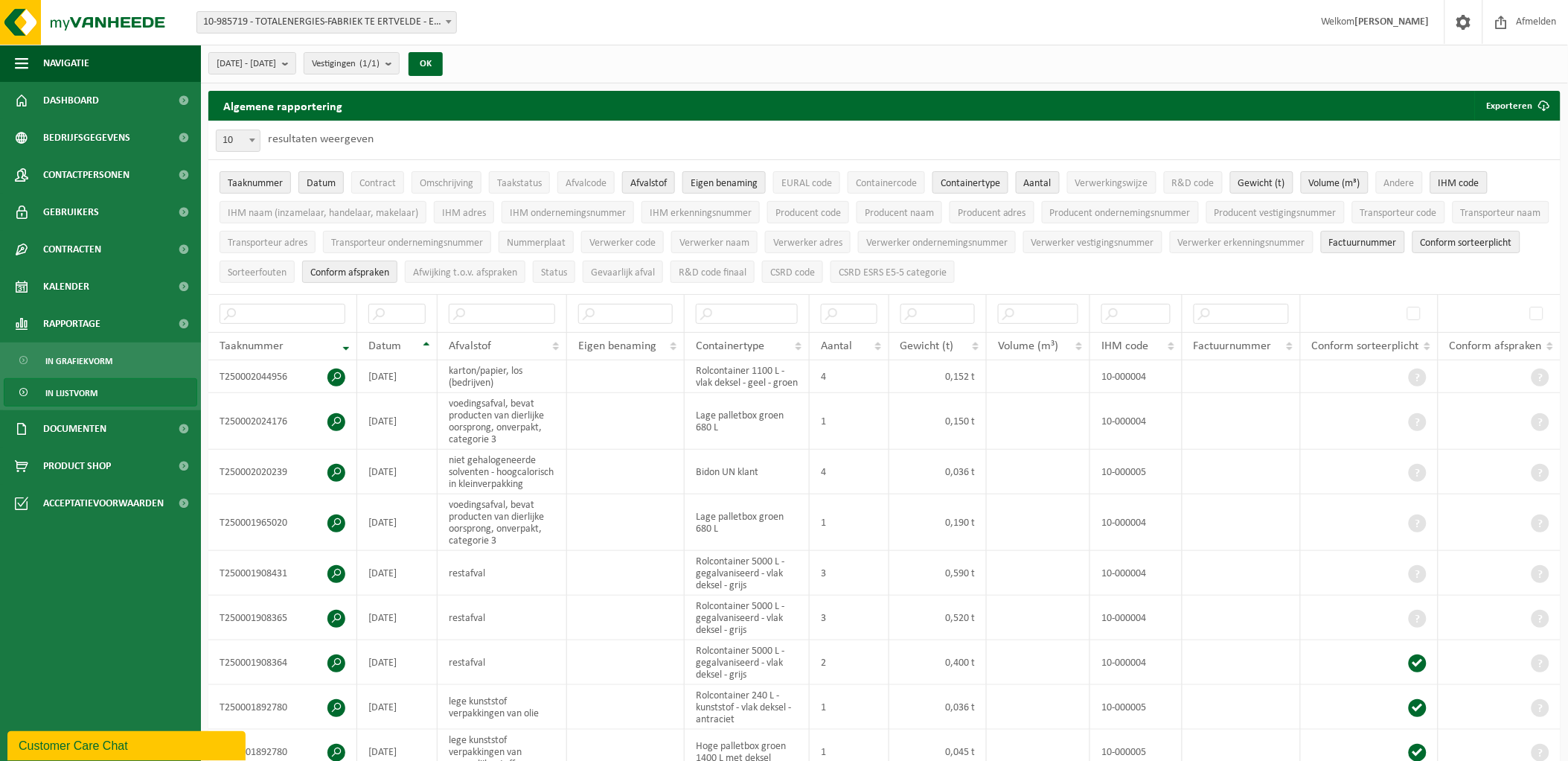 click on "IHM code" at bounding box center [1459, 183] 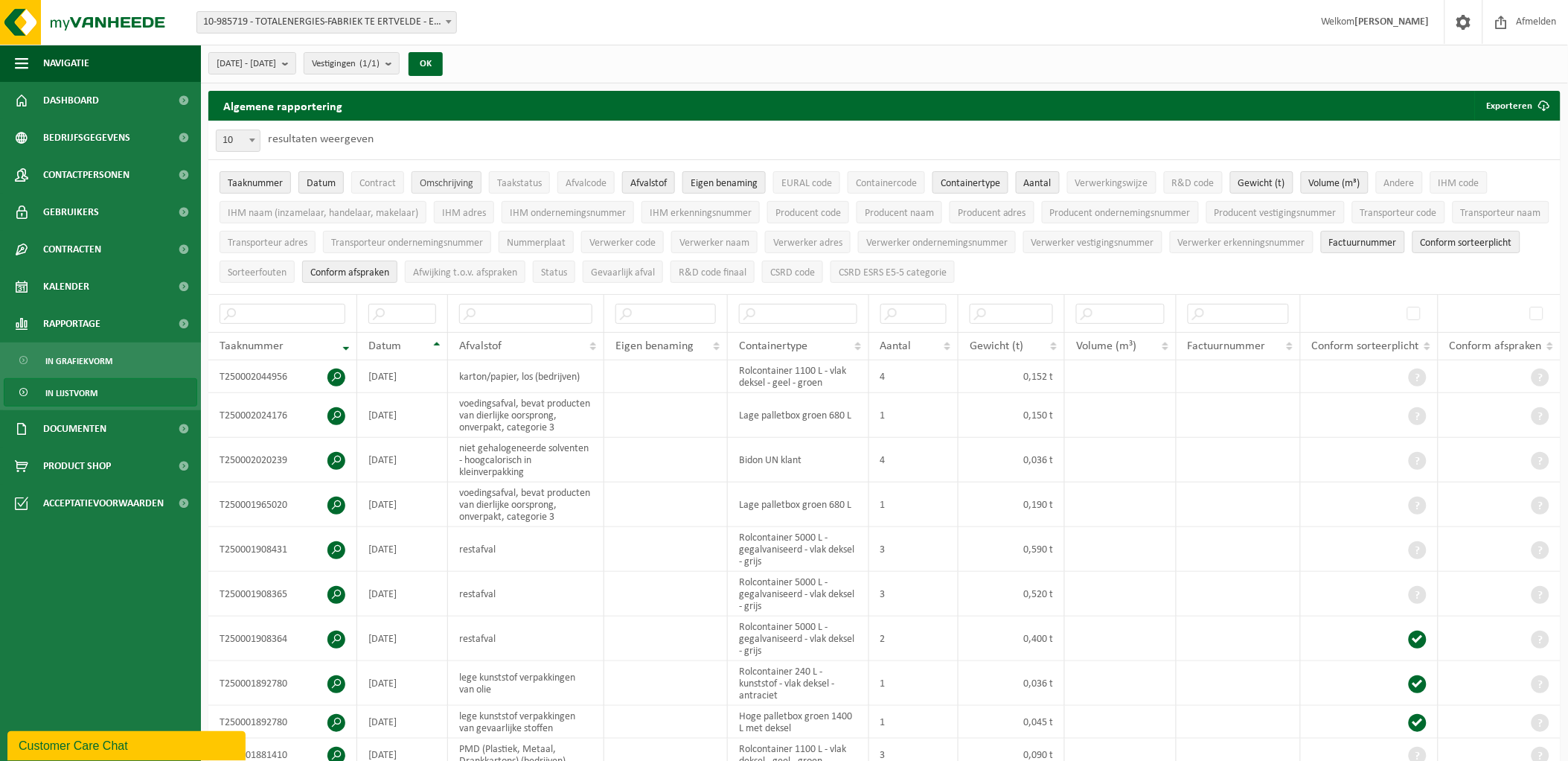 click on "Omschrijving" at bounding box center (447, 183) 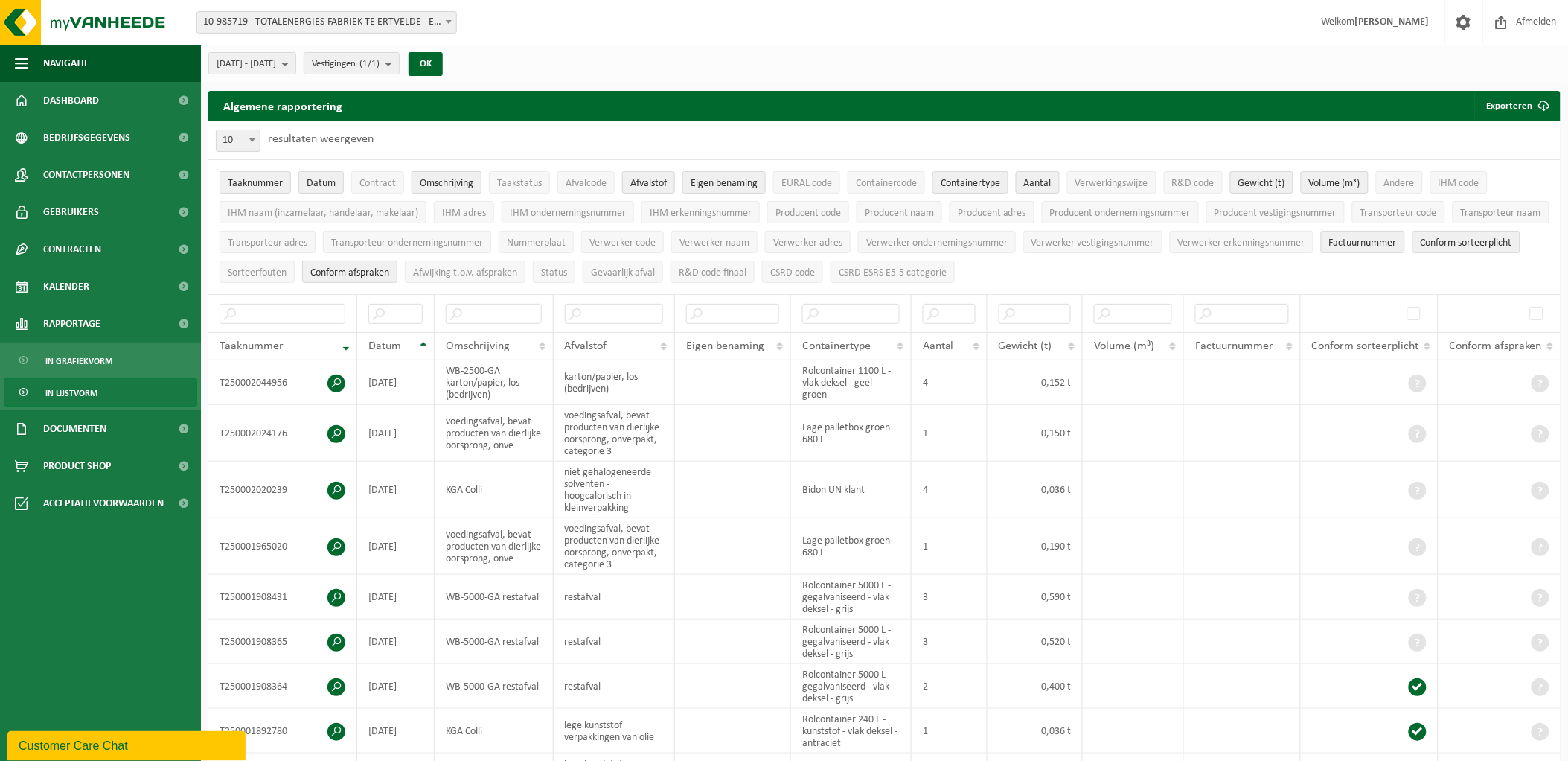 click on "Omschrijving" at bounding box center (447, 183) 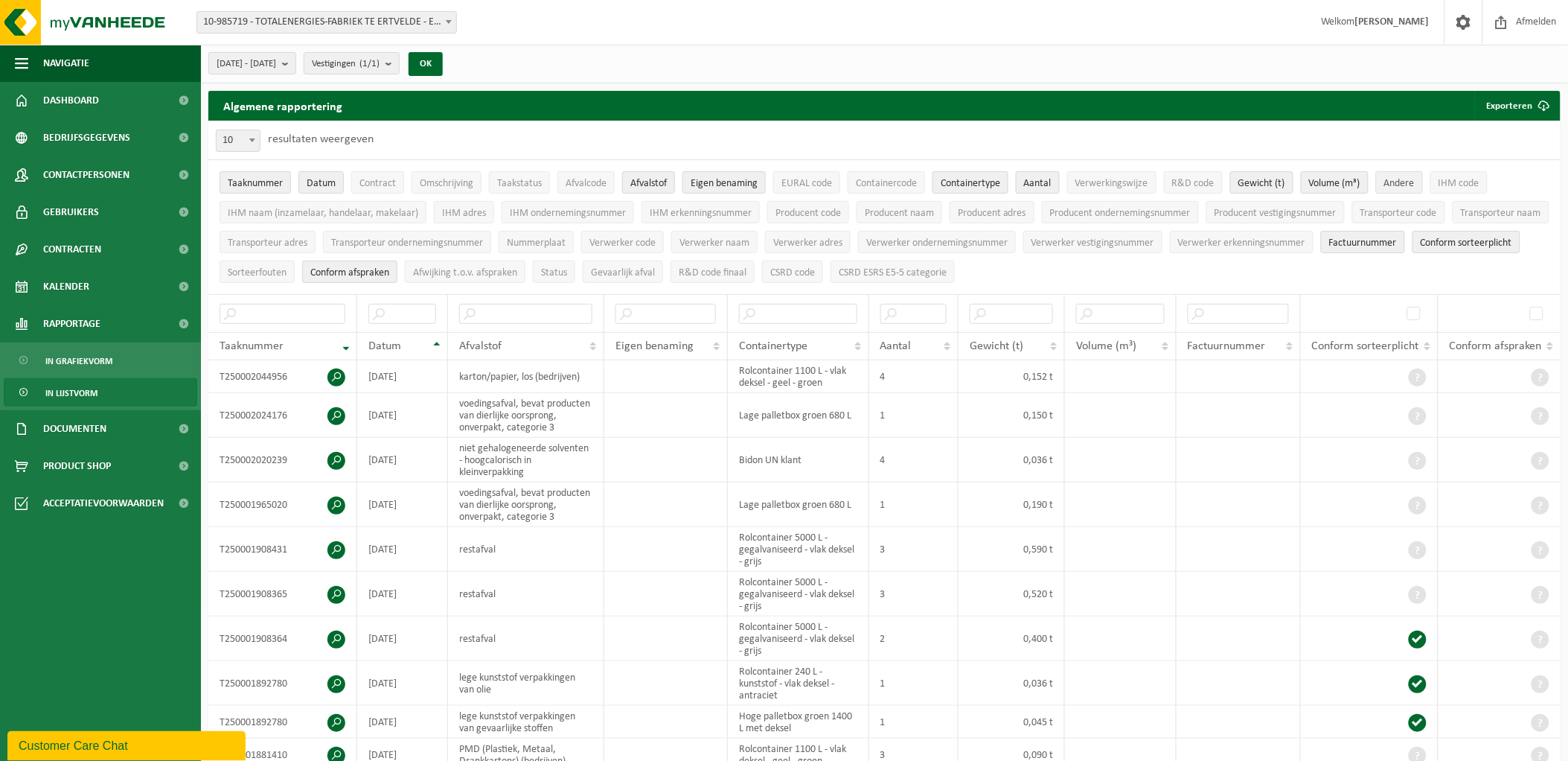 click on "Andere" at bounding box center (1399, 183) 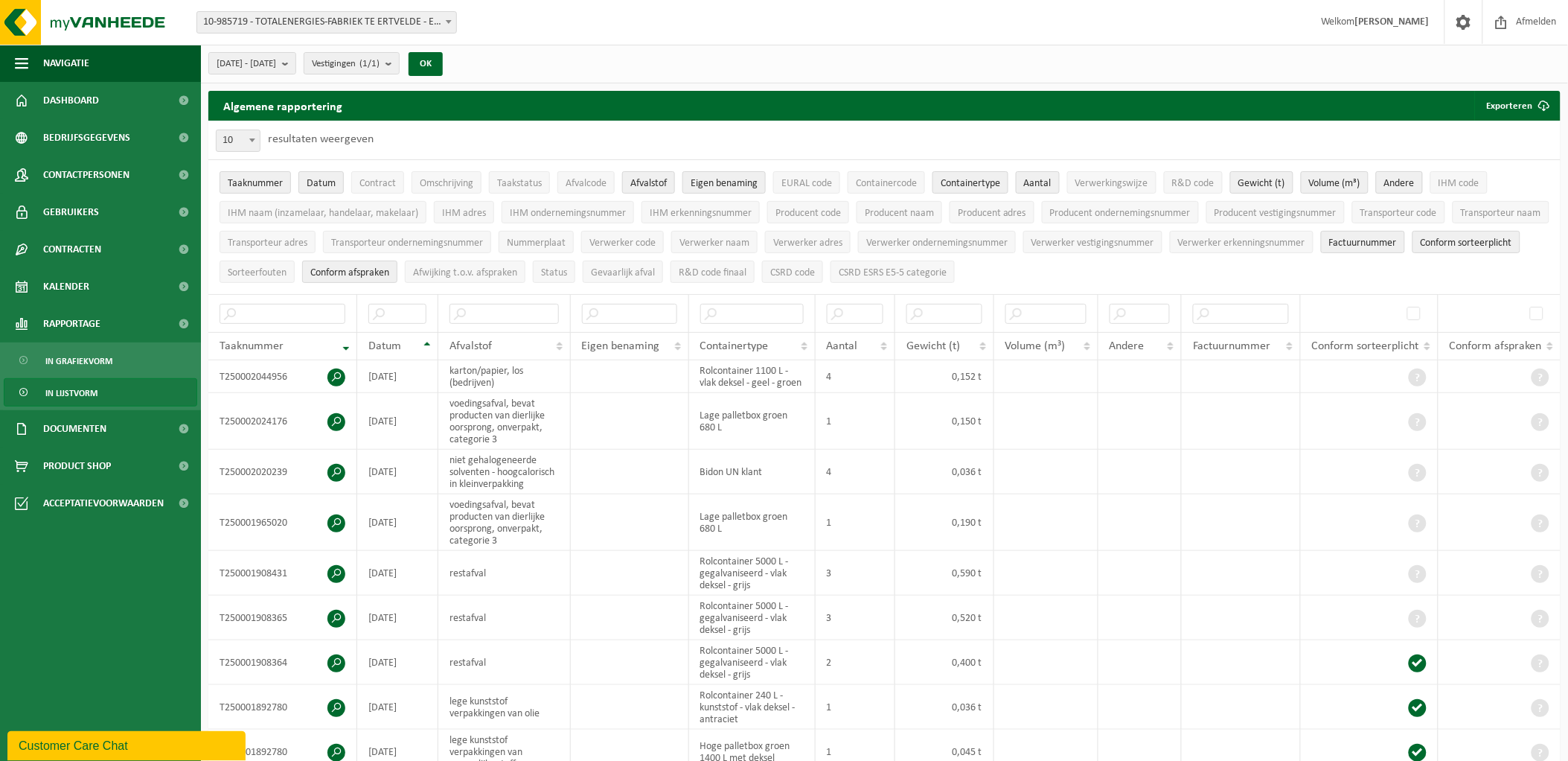 click on "Andere" at bounding box center (1399, 183) 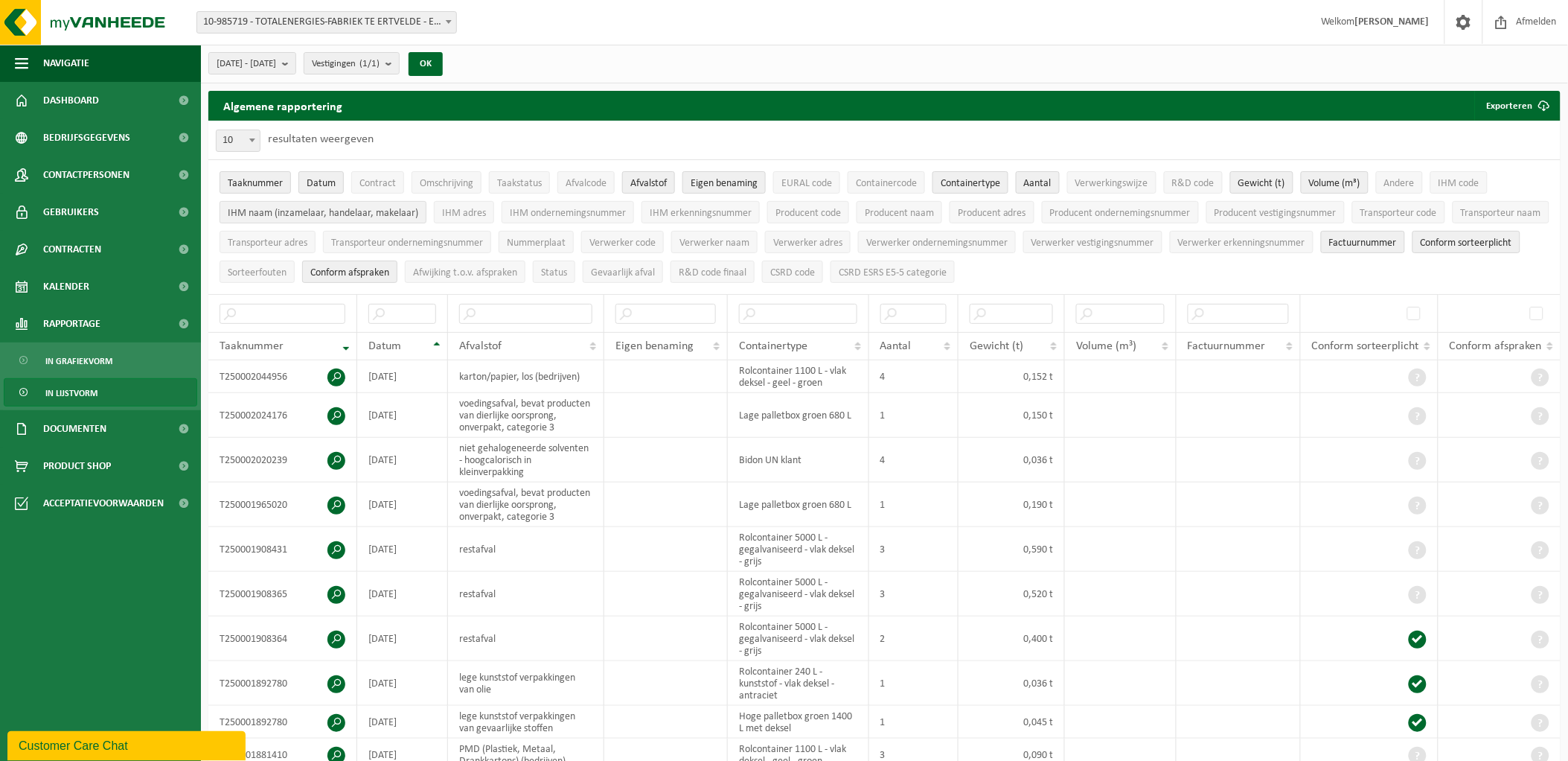 click on "IHM naam (inzamelaar, handelaar, makelaar)" at bounding box center [323, 213] 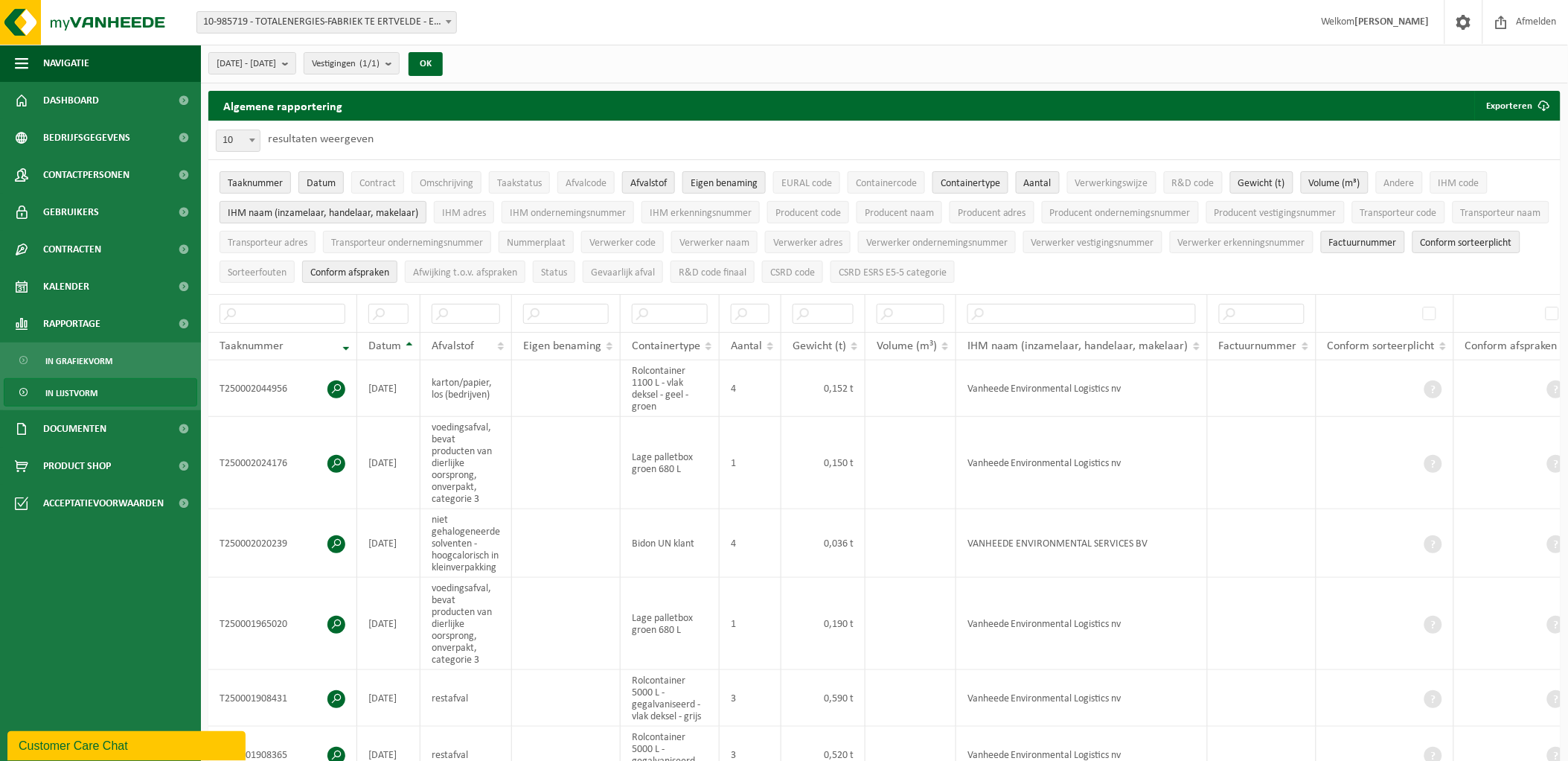 click on "IHM naam (inzamelaar, handelaar, makelaar)" at bounding box center [323, 213] 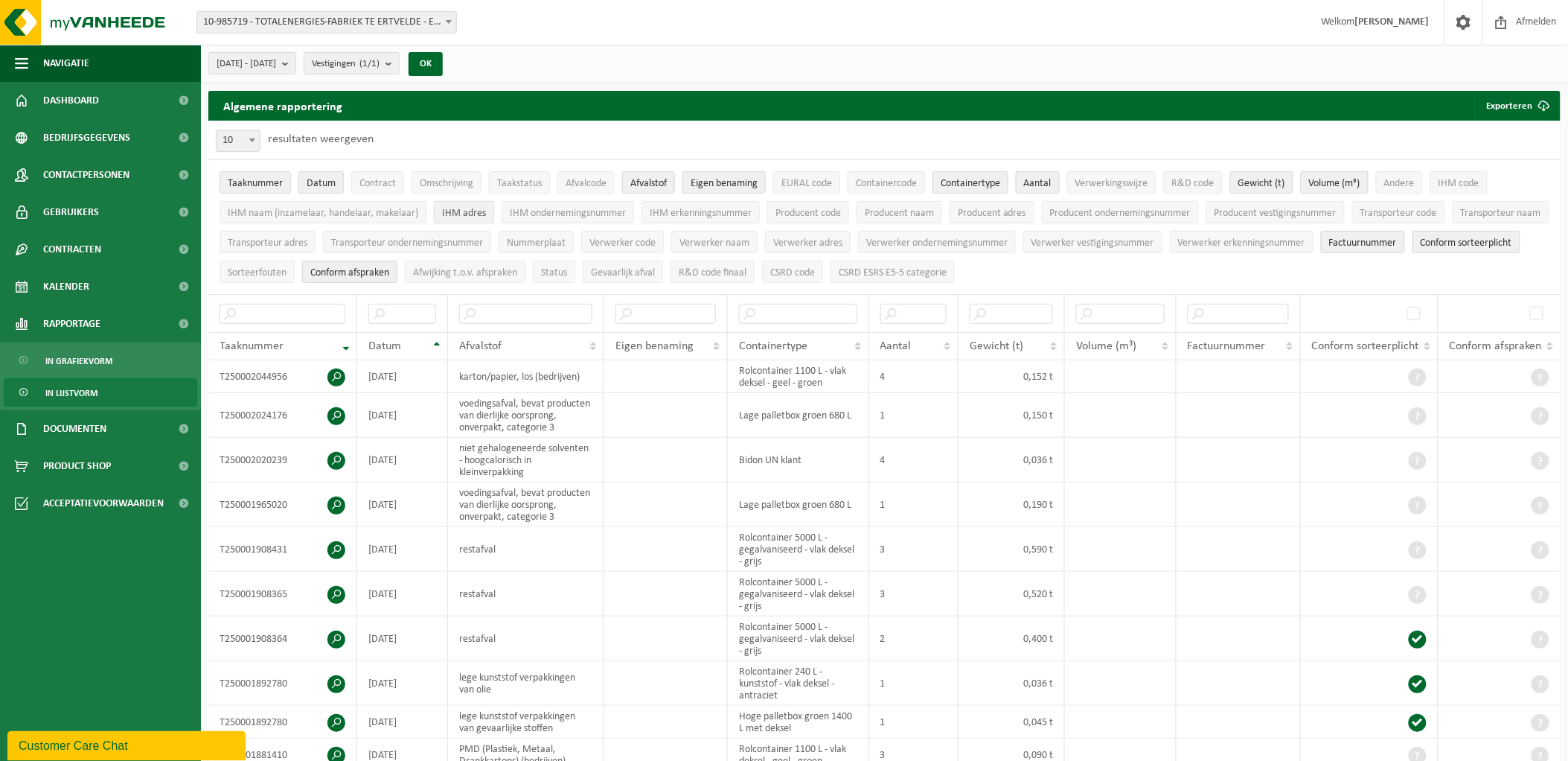click on "IHM adres" at bounding box center (464, 213) 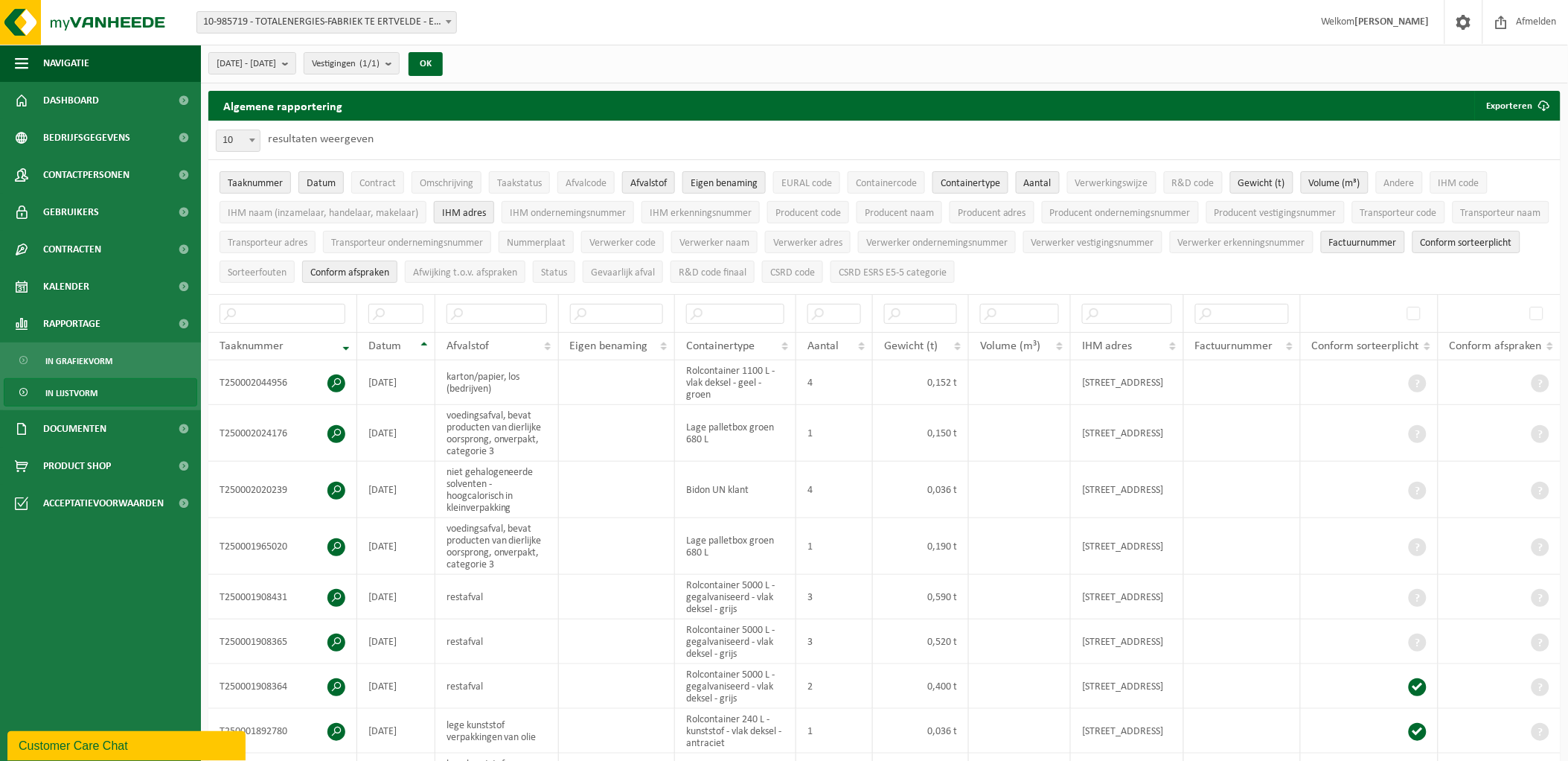 click on "IHM adres" at bounding box center (464, 213) 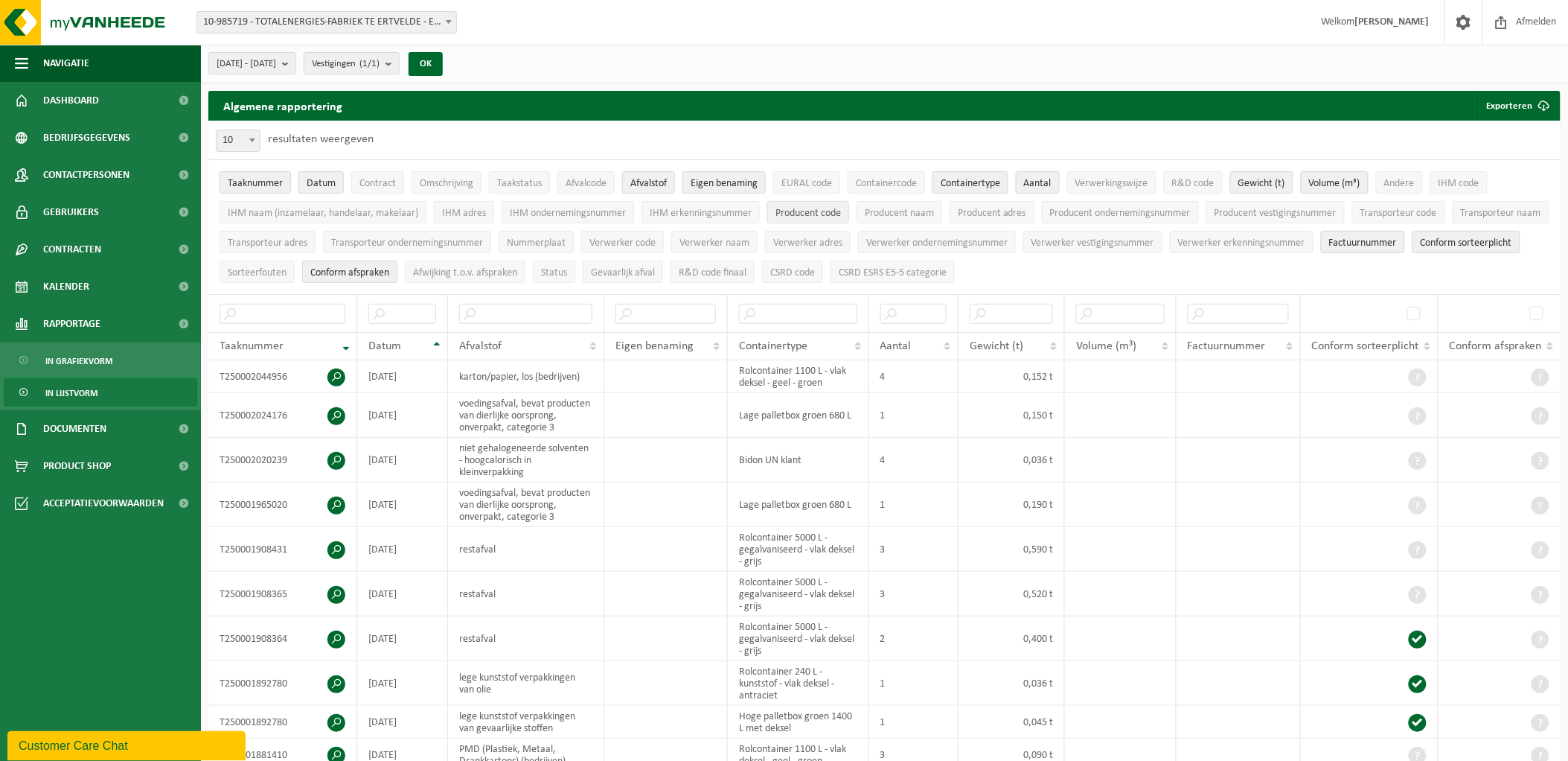 click on "Producent code" at bounding box center [808, 213] 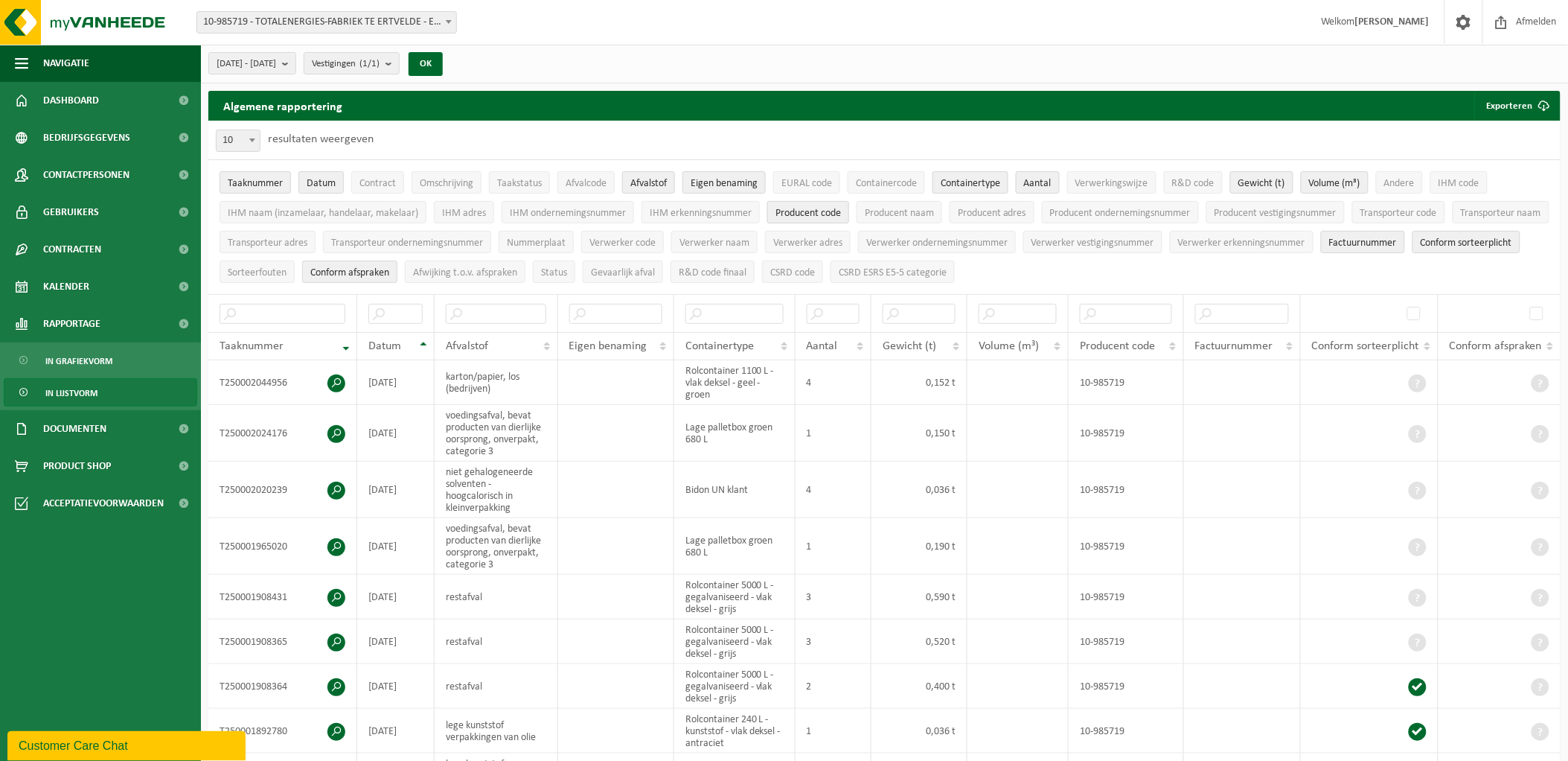 click on "Producent code" at bounding box center [808, 213] 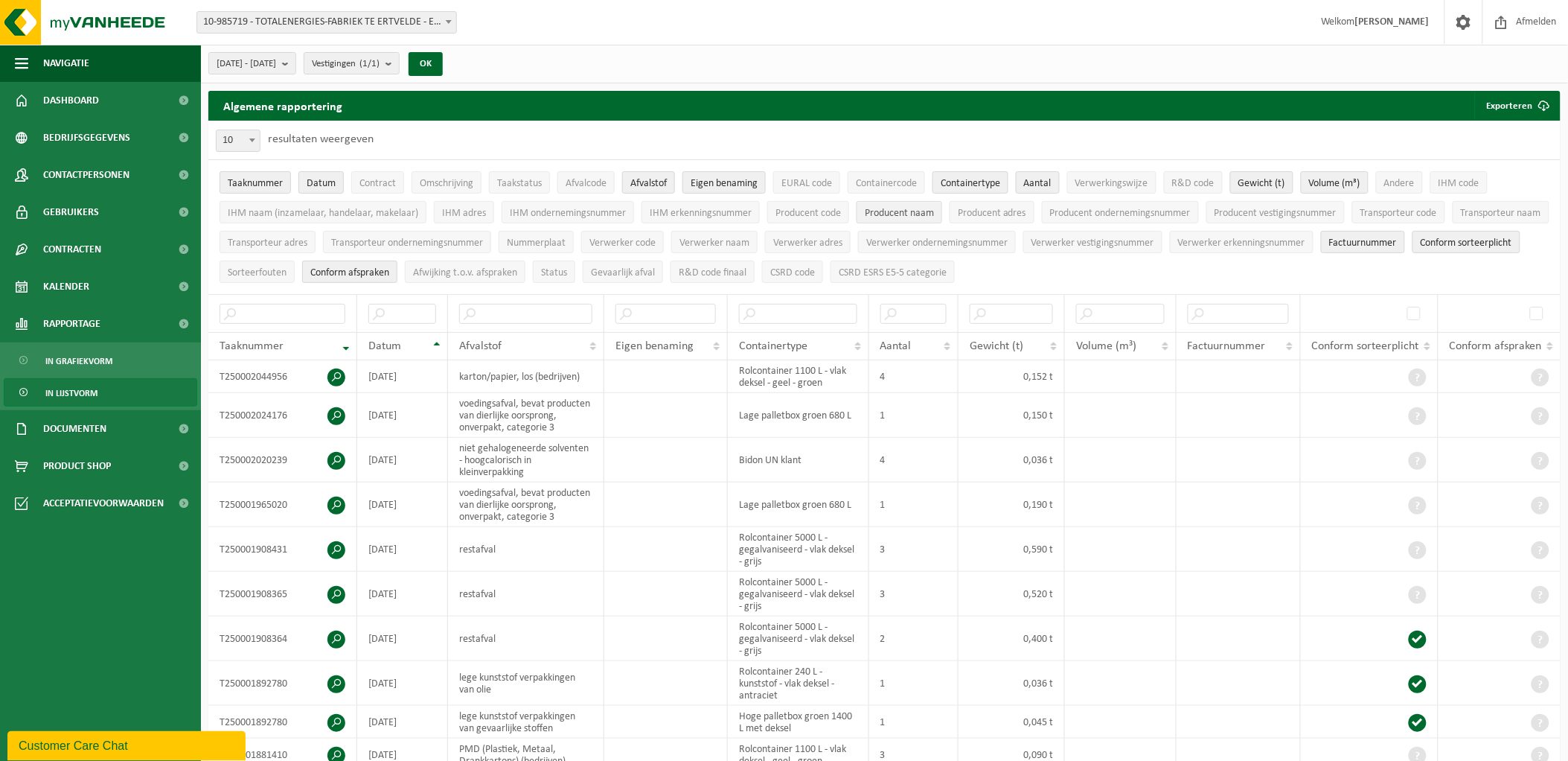 click on "Producent naam" at bounding box center (899, 213) 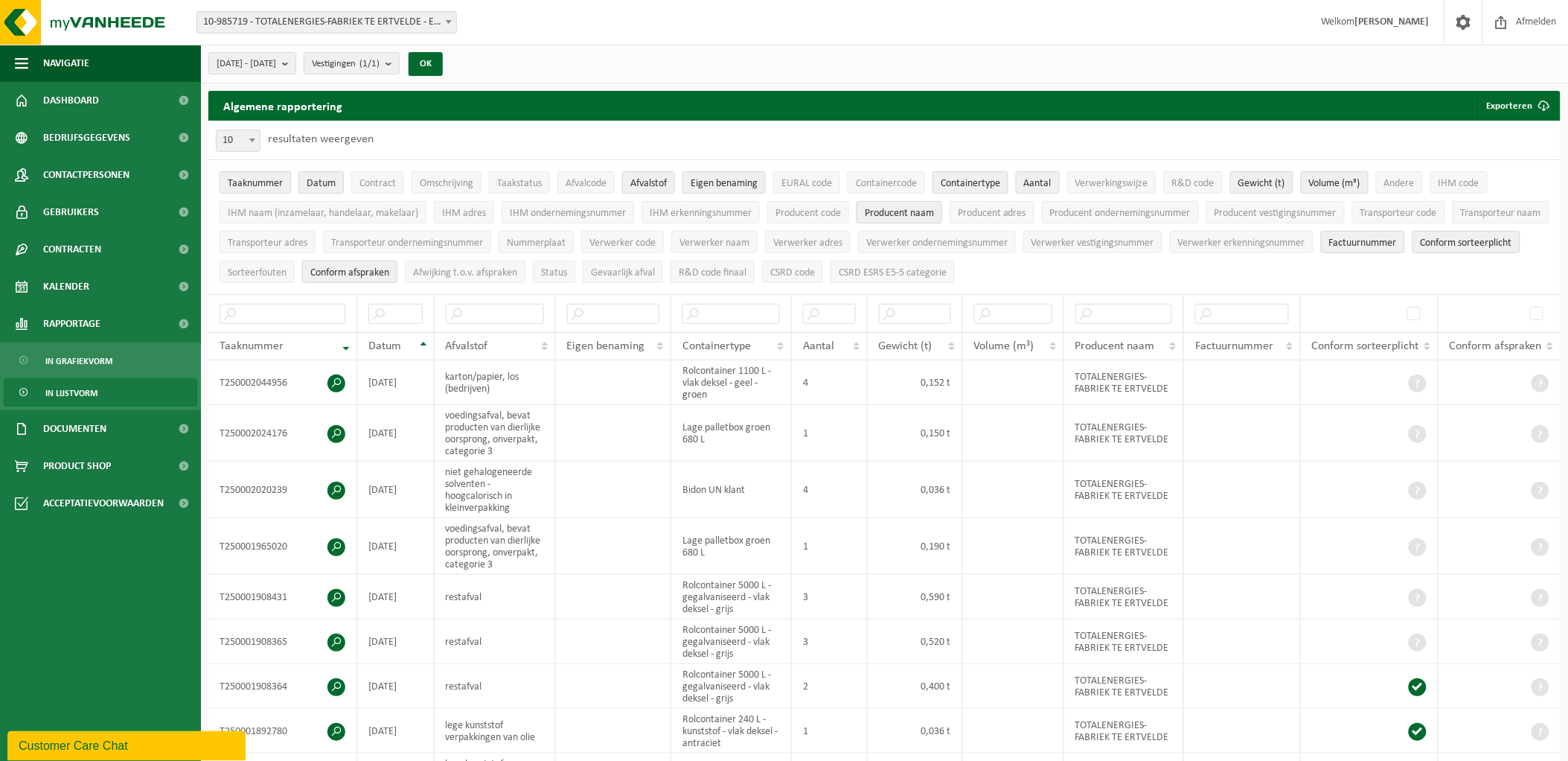 click on "Producent naam" at bounding box center (899, 213) 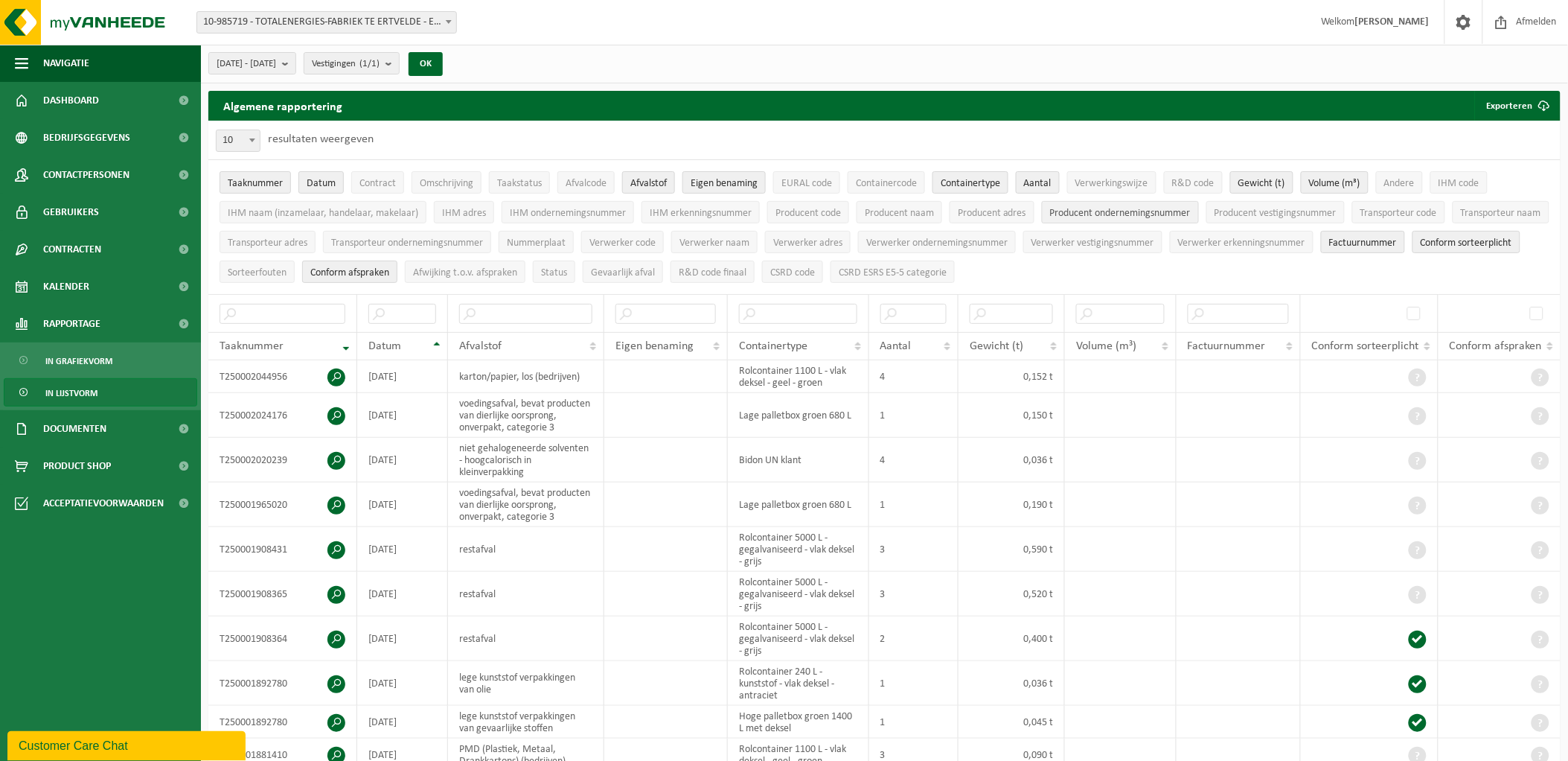 click on "Producent ondernemingsnummer" at bounding box center (1120, 213) 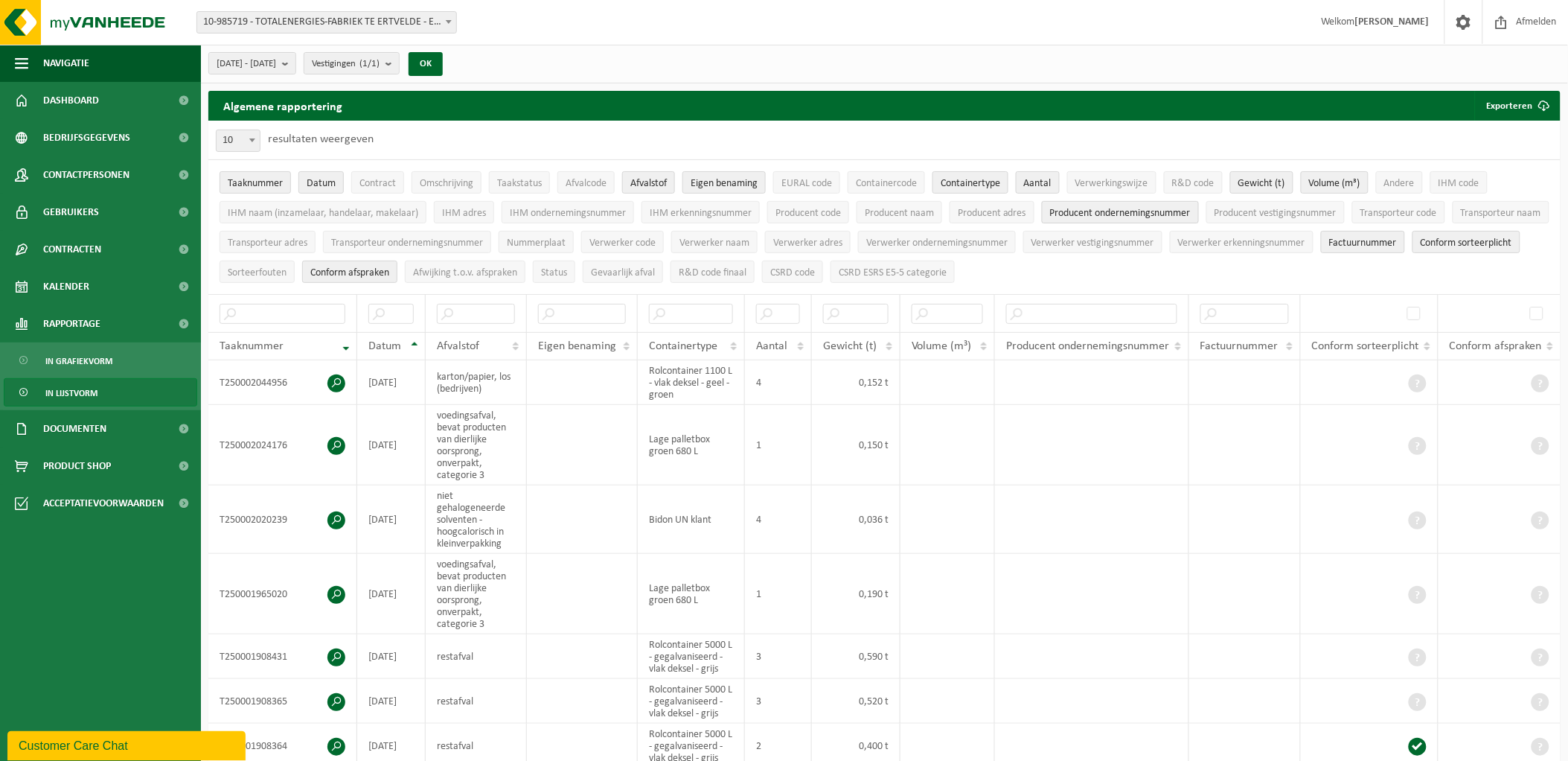 click on "Producent ondernemingsnummer" at bounding box center [1120, 213] 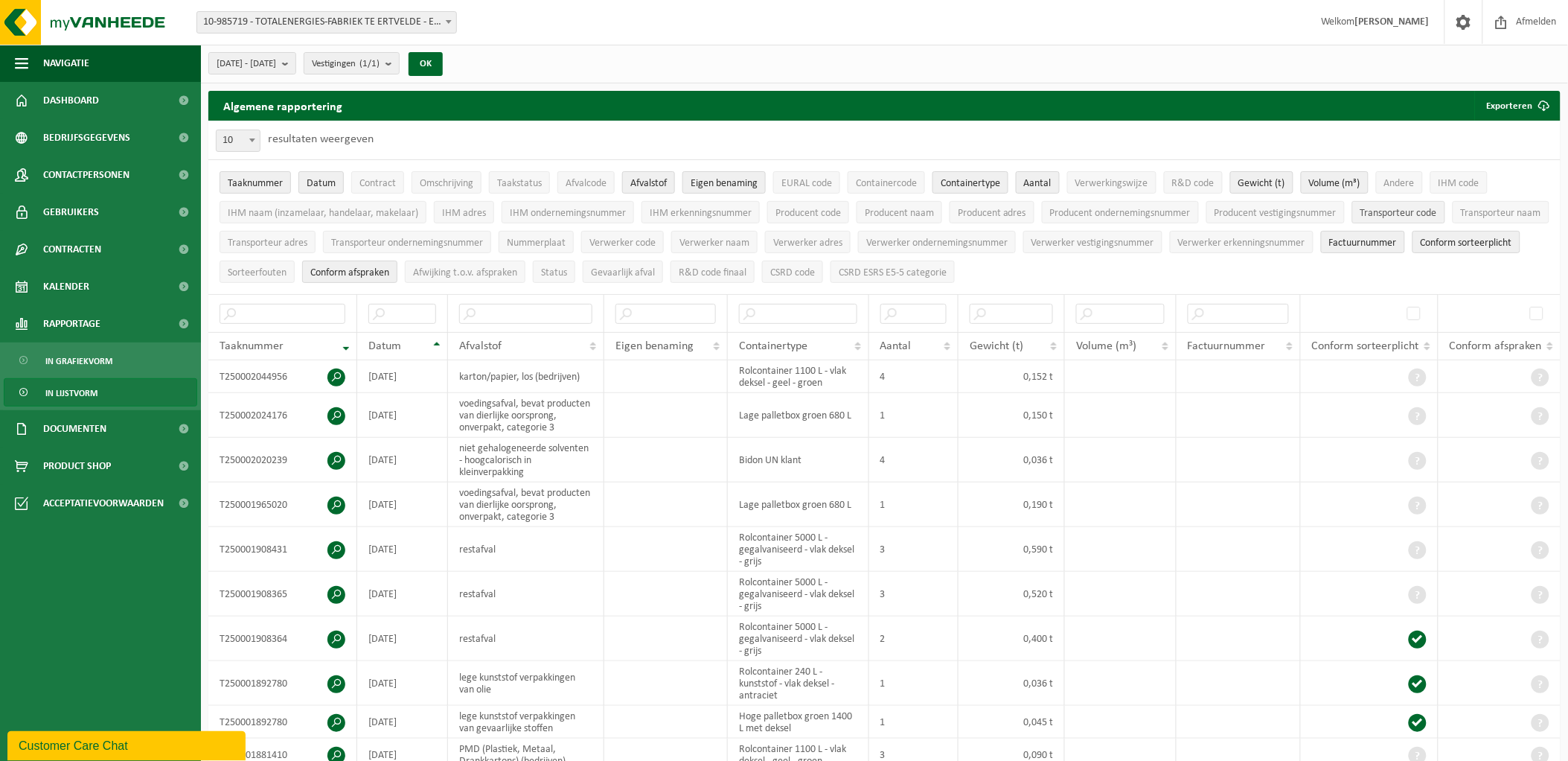 click on "Transporteur code" at bounding box center (1398, 212) 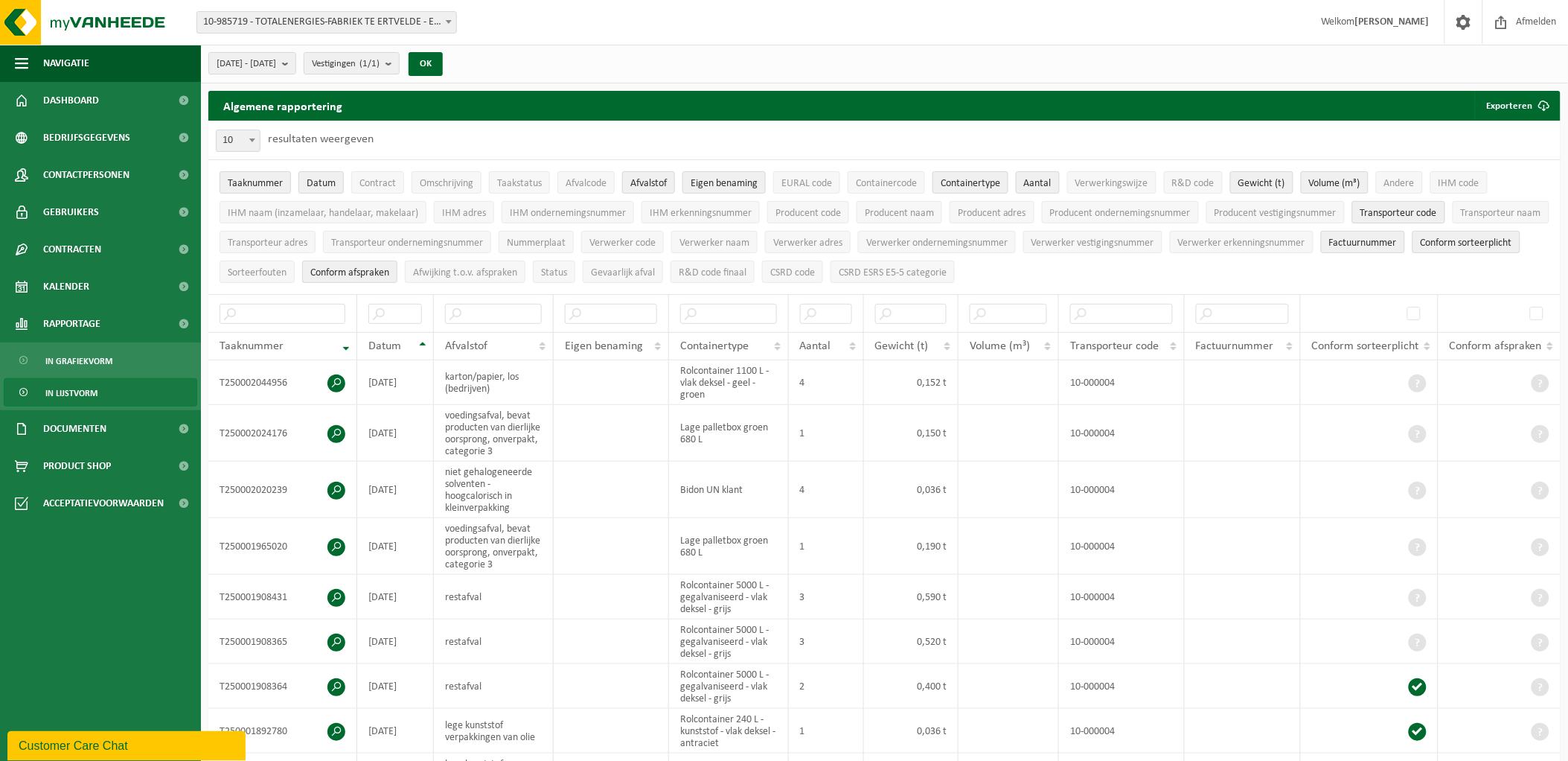 click on "Transporteur code" at bounding box center [1398, 212] 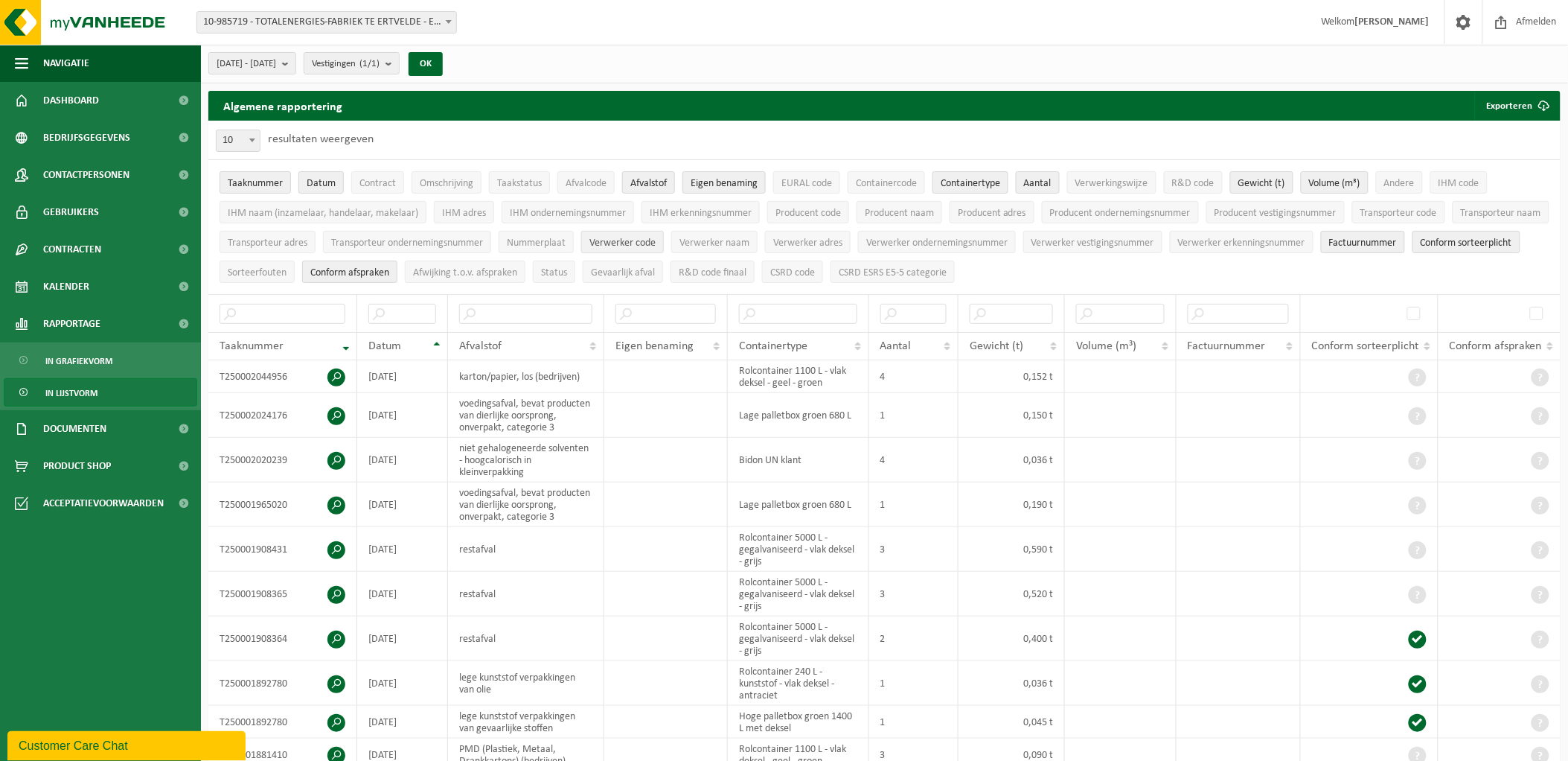 click on "Verwerker code" at bounding box center (622, 243) 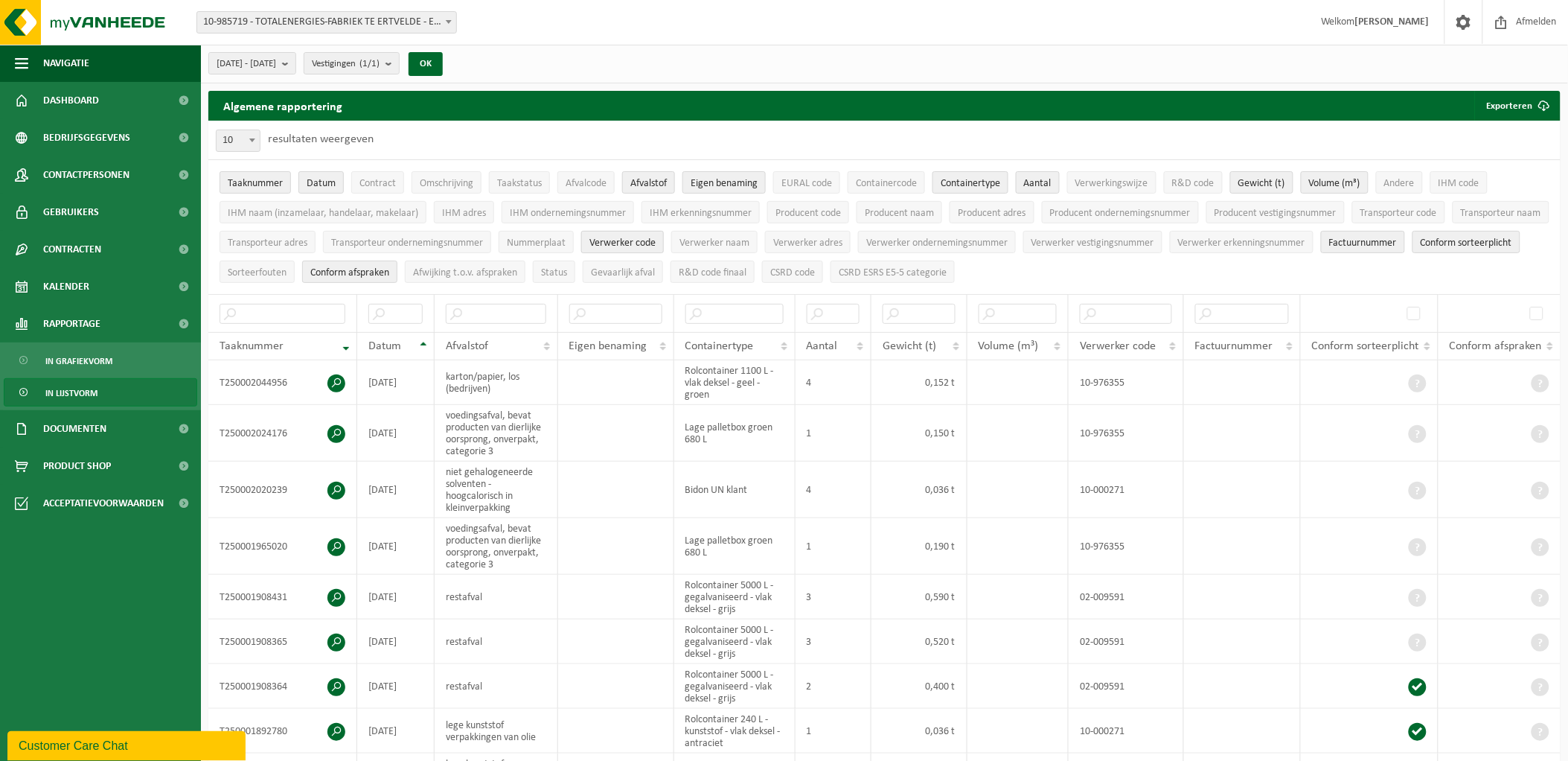 click on "Verwerker code" at bounding box center (622, 243) 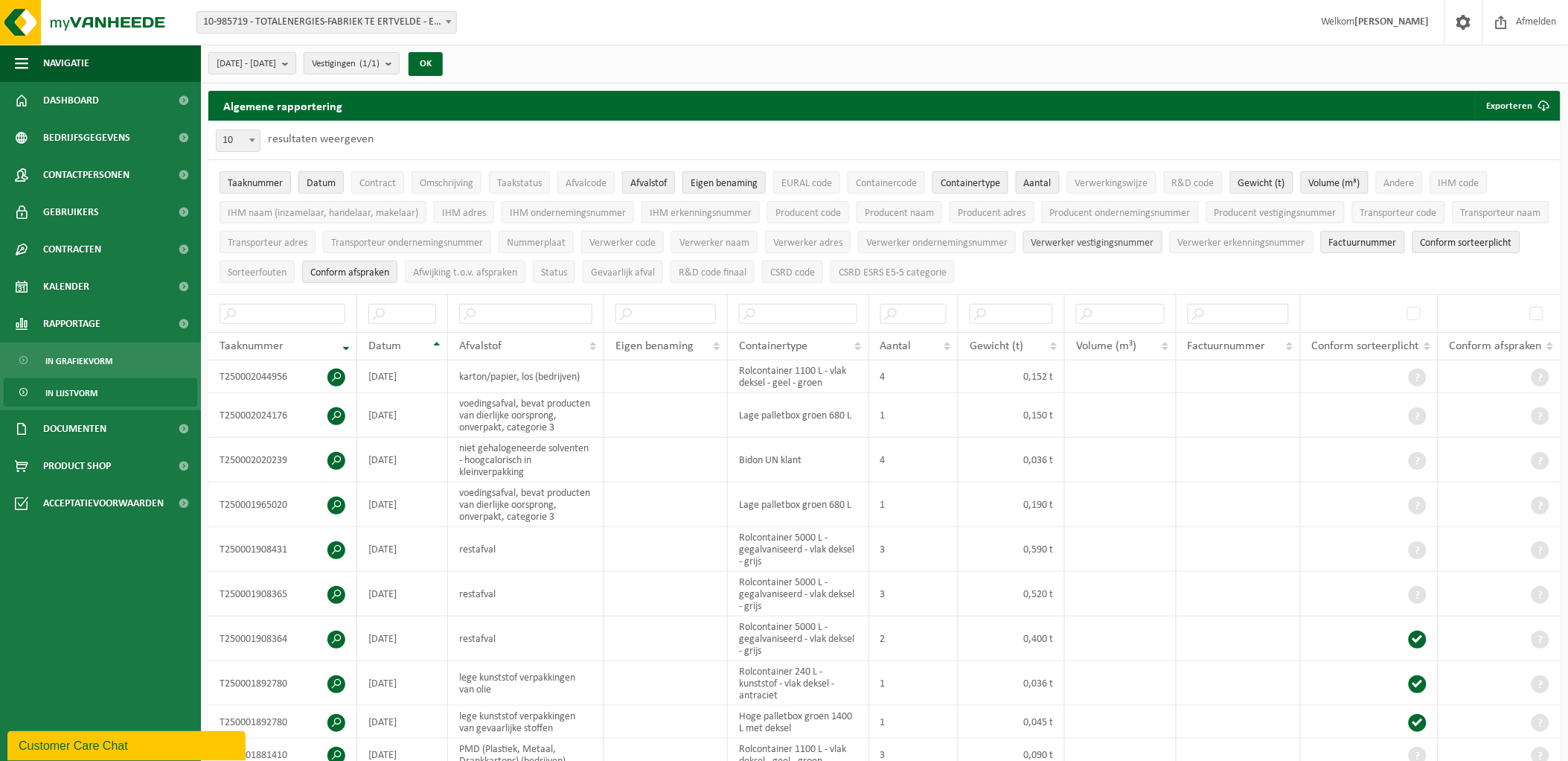 click on "Verwerker vestigingsnummer" at bounding box center (1092, 243) 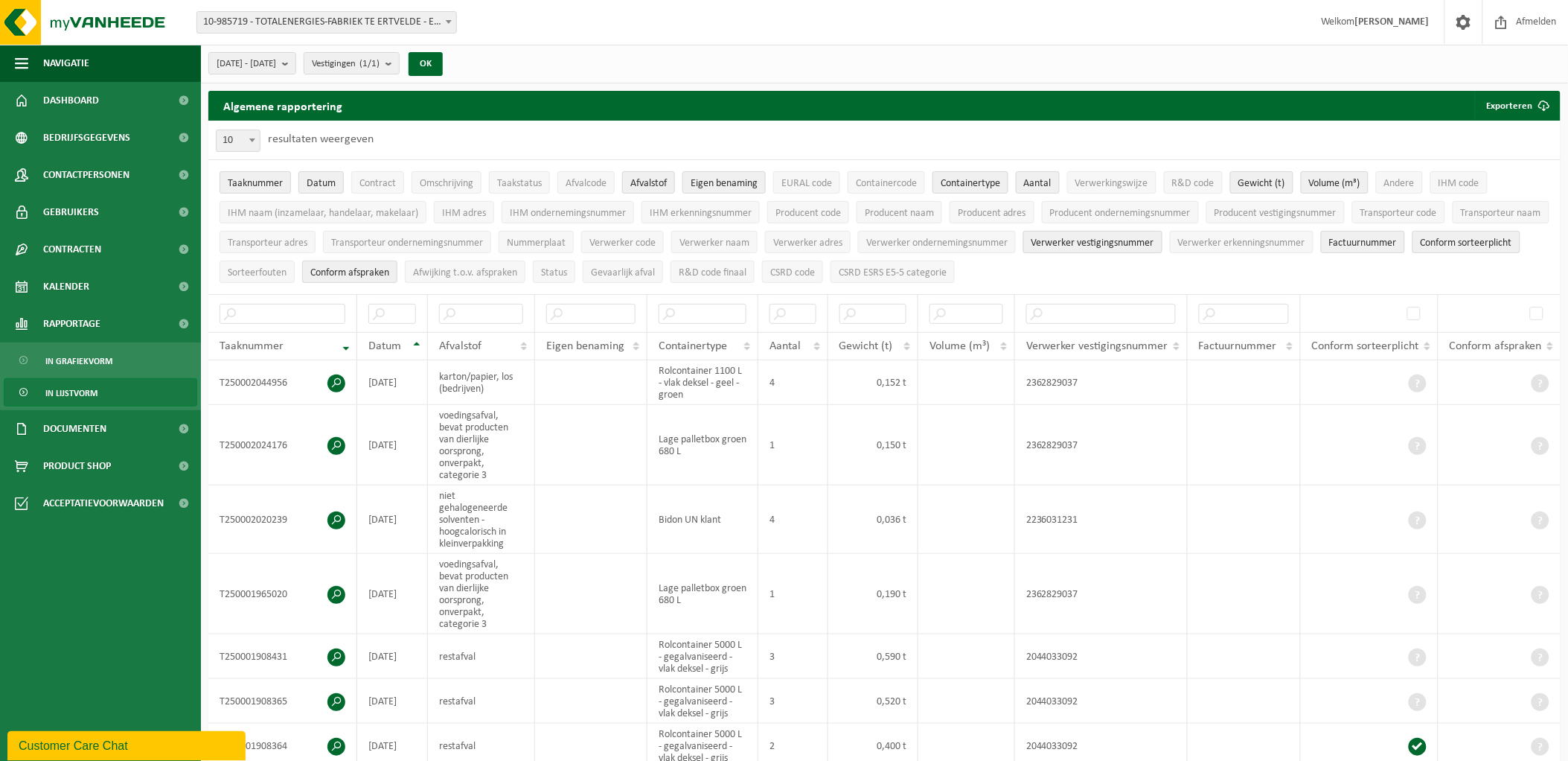 click on "Verwerker vestigingsnummer" at bounding box center (1092, 243) 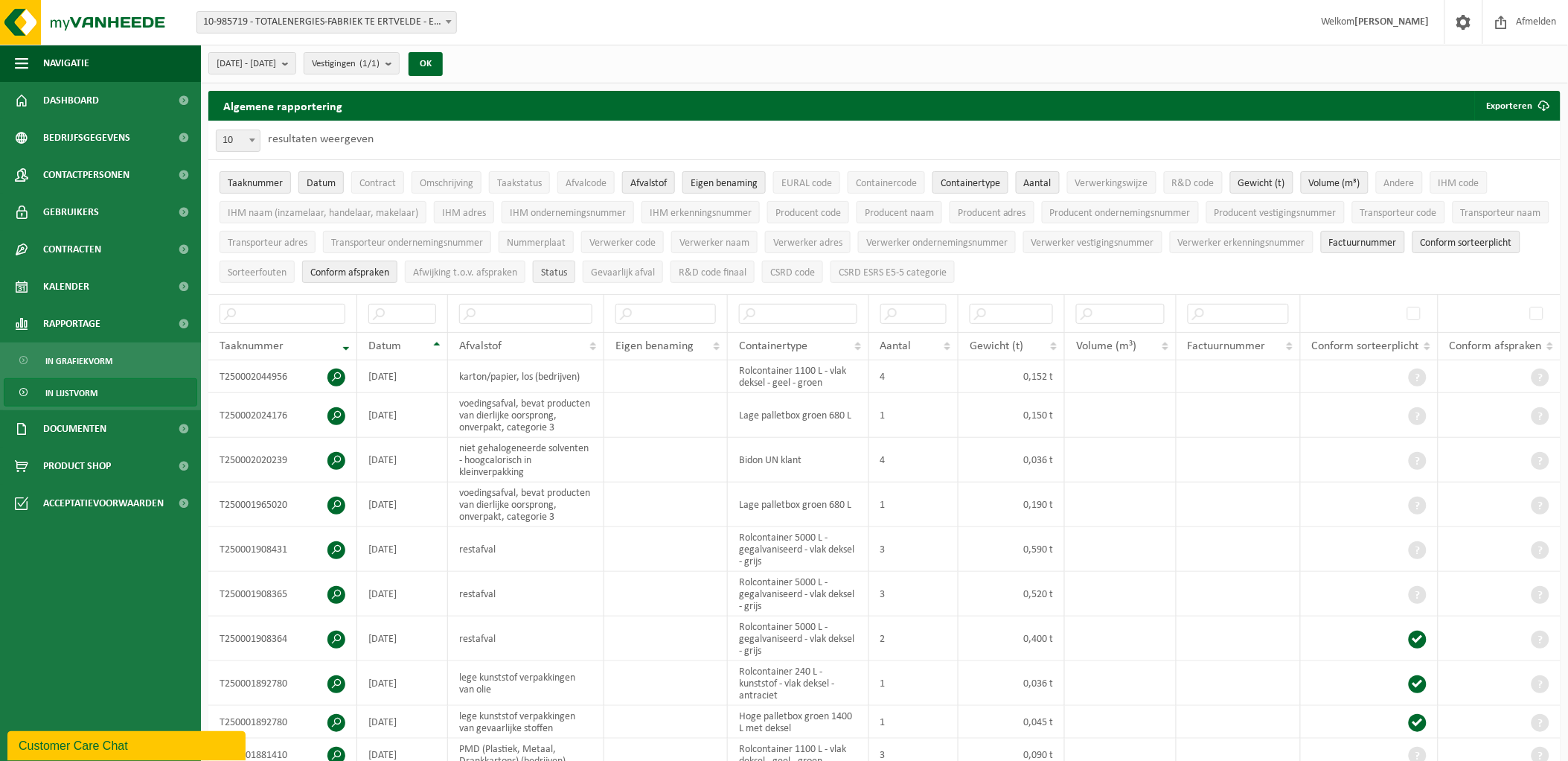 click on "Status" at bounding box center (554, 273) 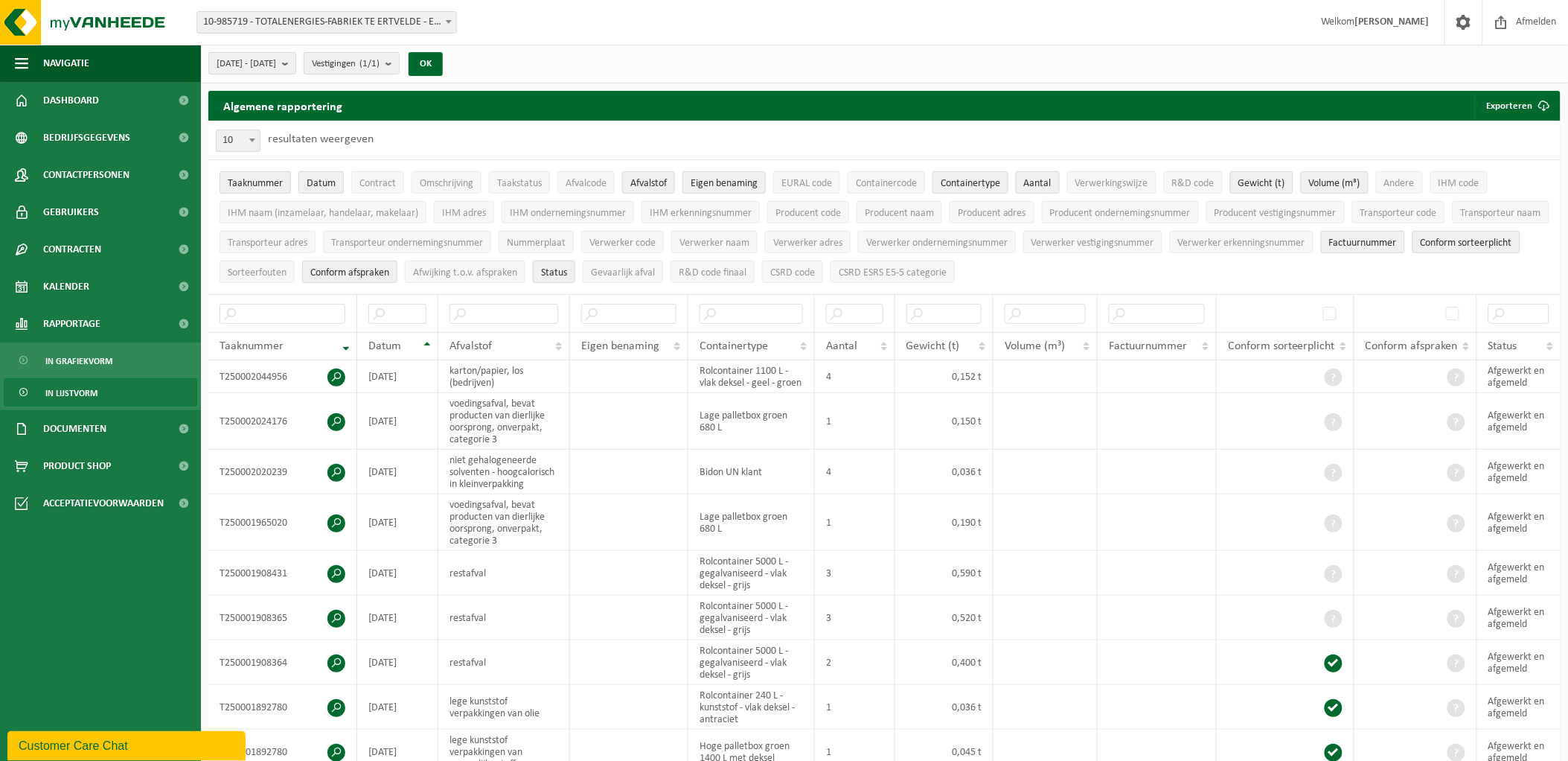 click on "Status" at bounding box center (554, 273) 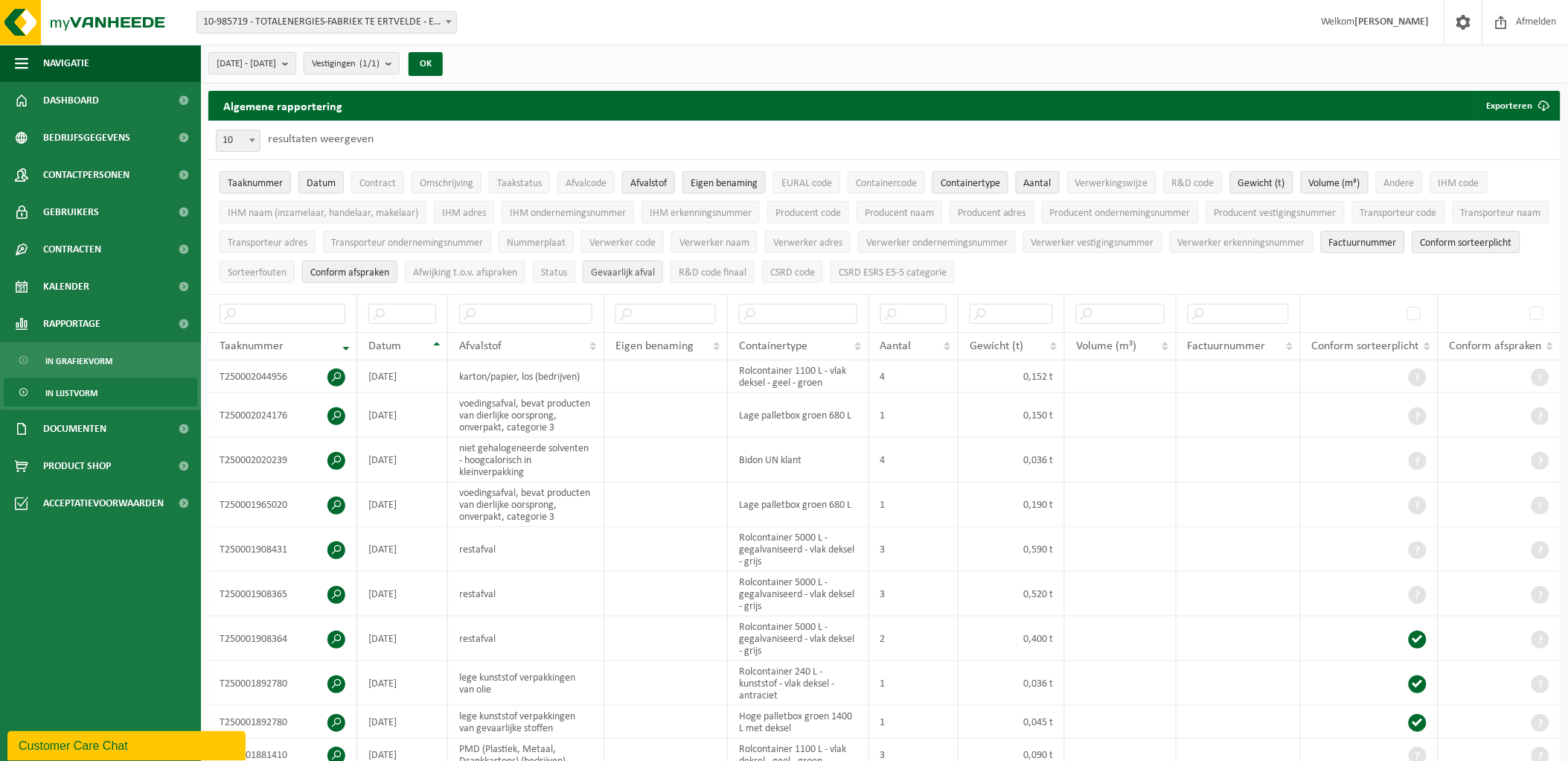 click on "Gevaarlijk afval" at bounding box center (623, 273) 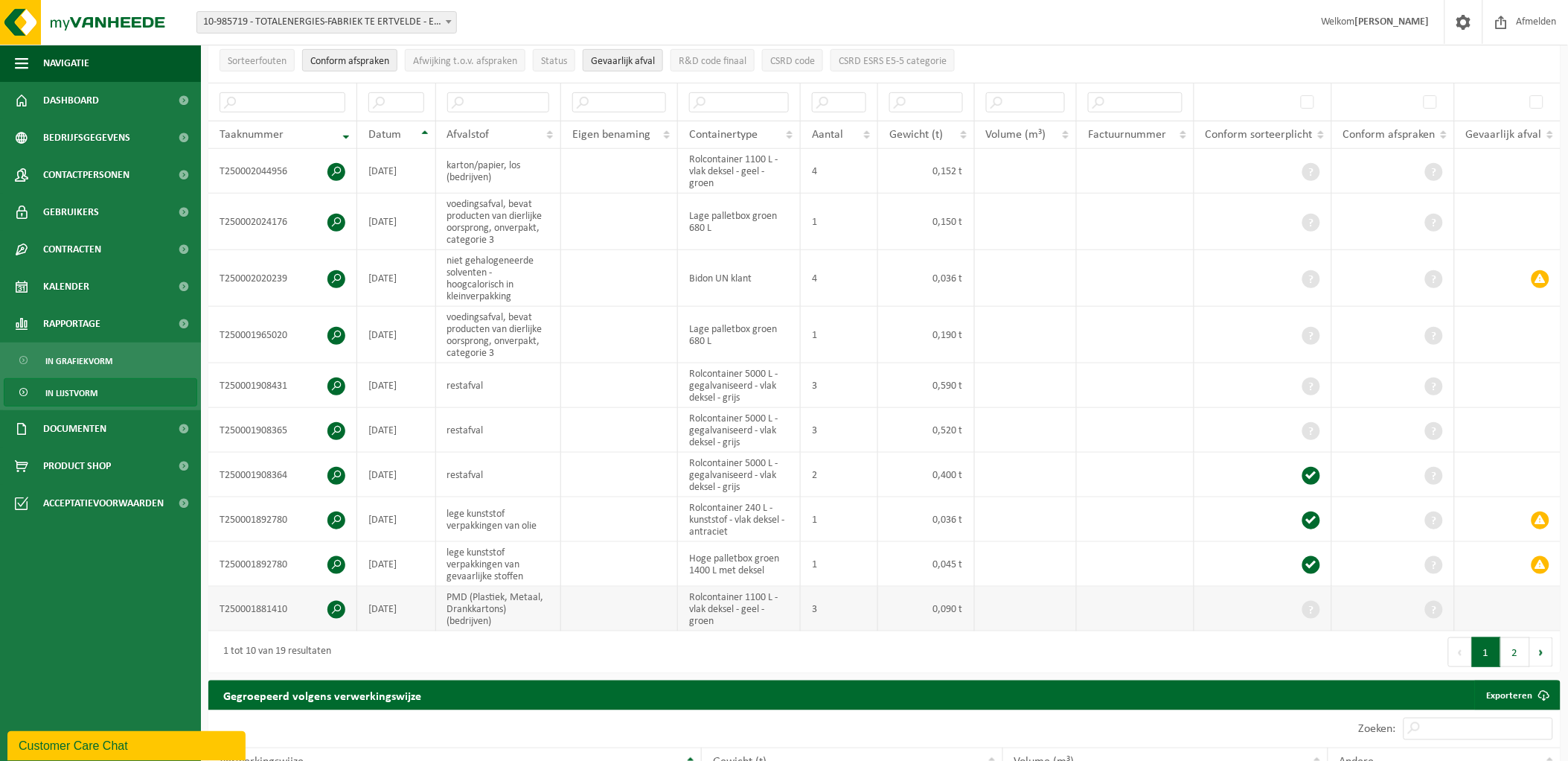 scroll, scrollTop: 248, scrollLeft: 0, axis: vertical 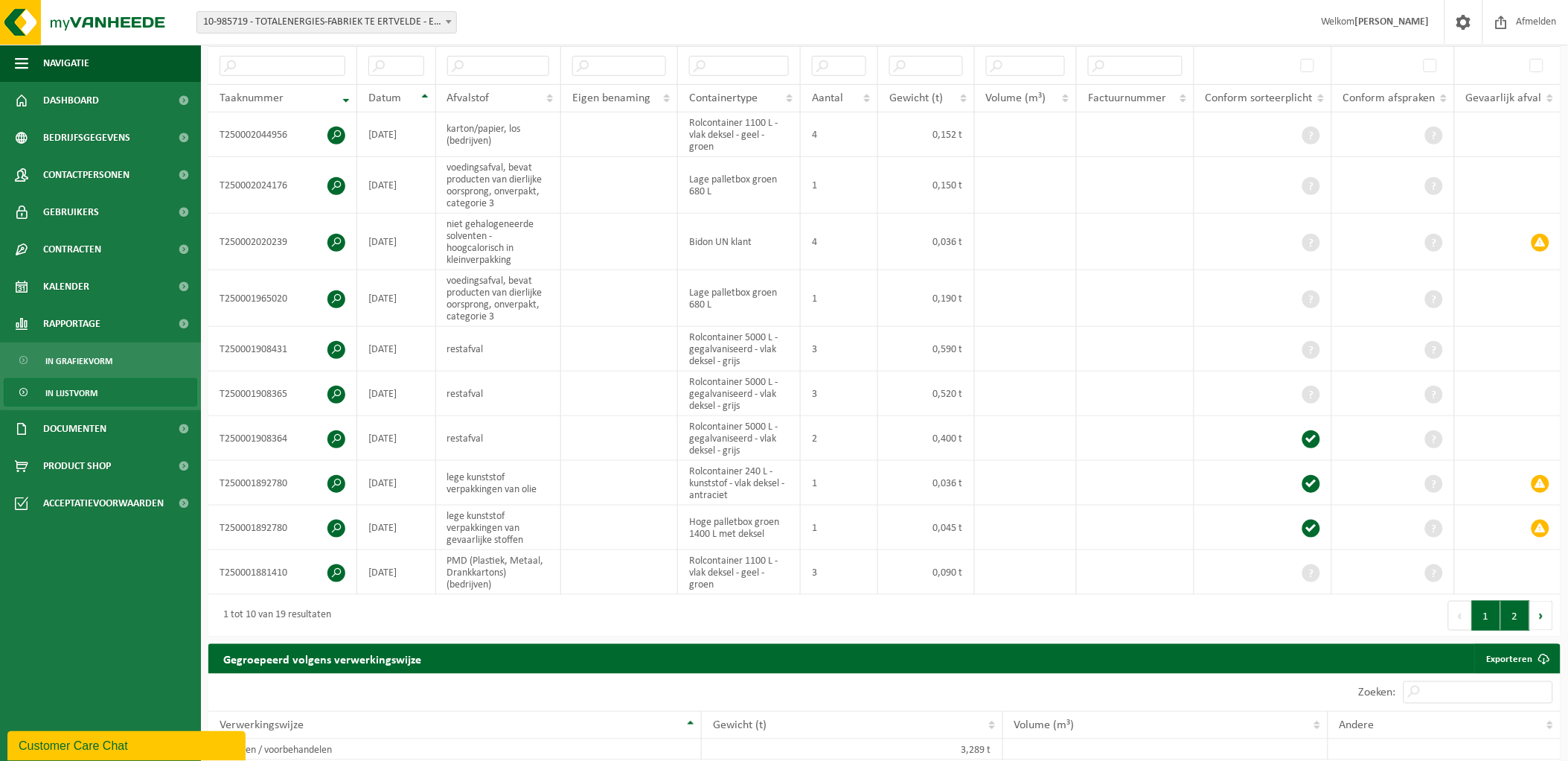 click on "2" at bounding box center [1515, 616] 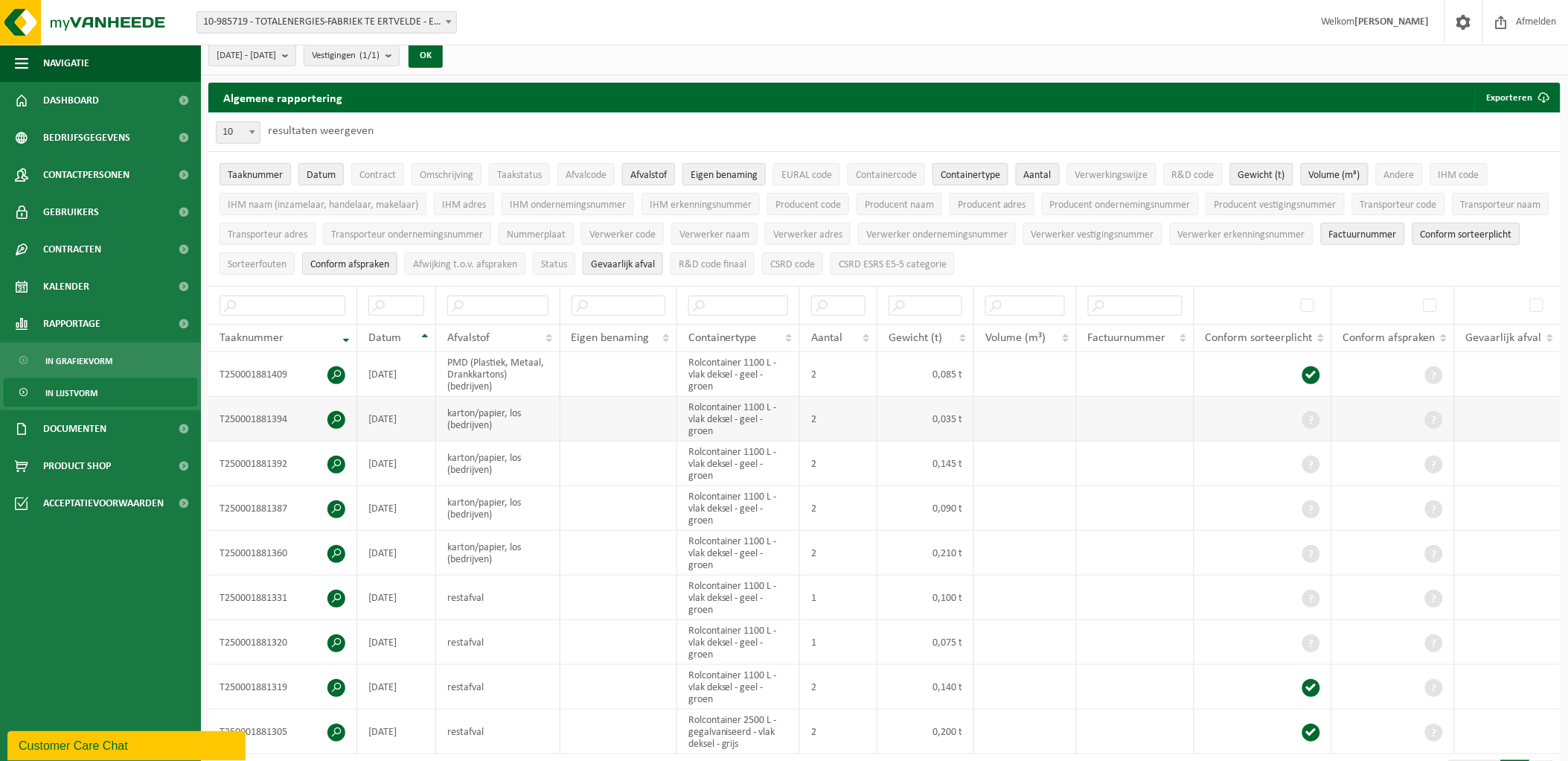 scroll, scrollTop: 0, scrollLeft: 0, axis: both 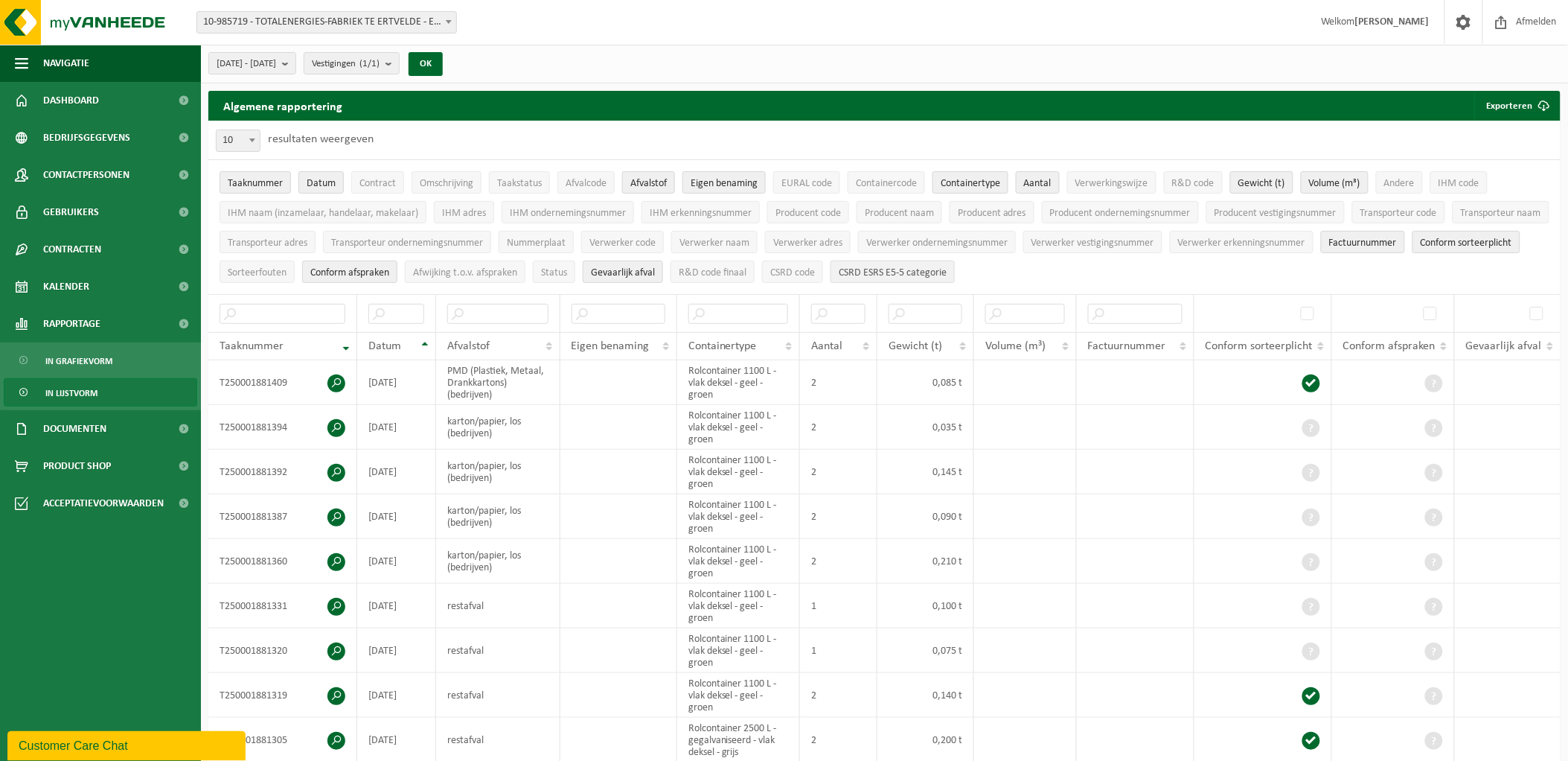 click on "CSRD ESRS E5-5 categorie" at bounding box center [892, 273] 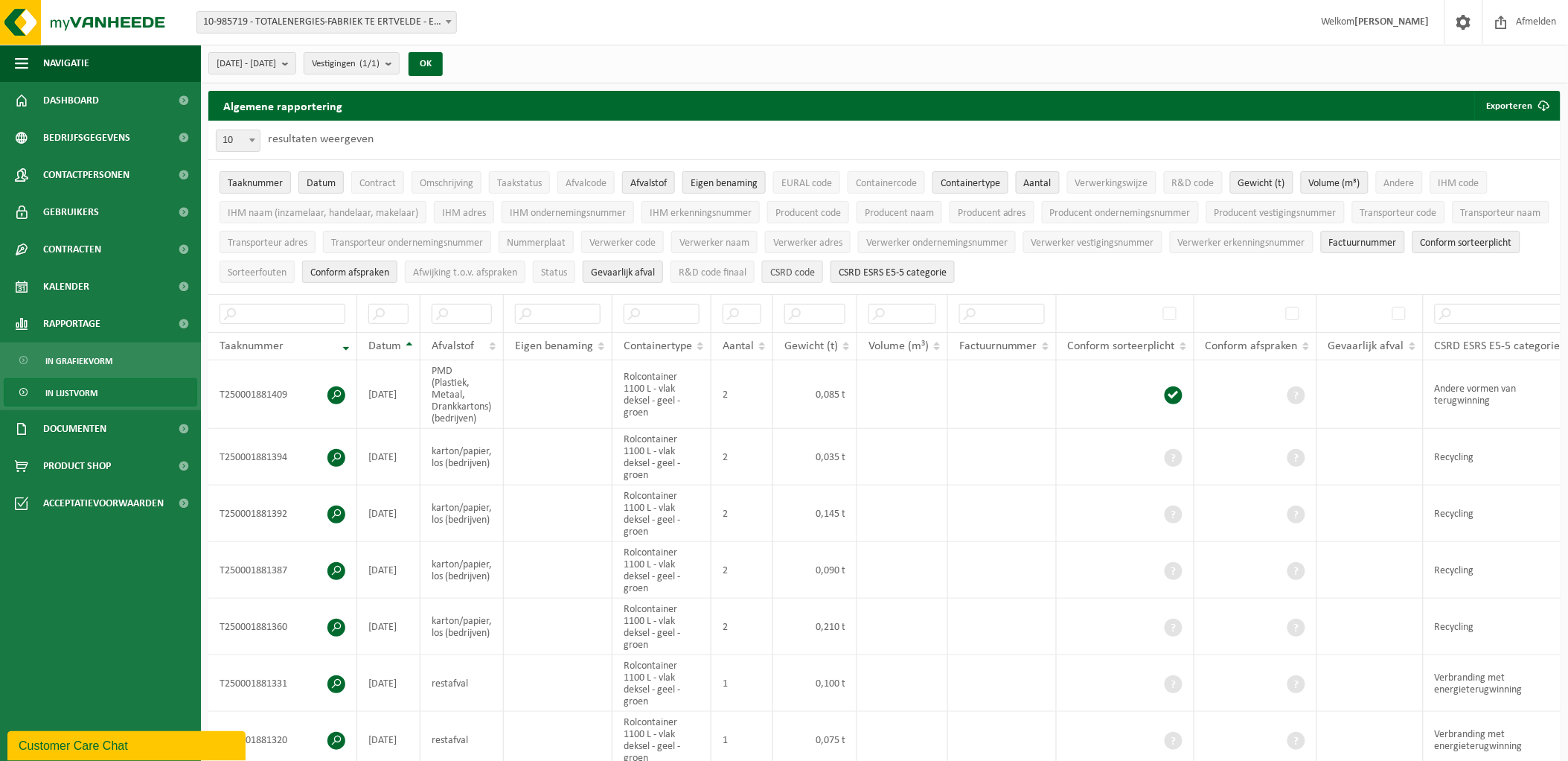 click on "CSRD code" at bounding box center [793, 273] 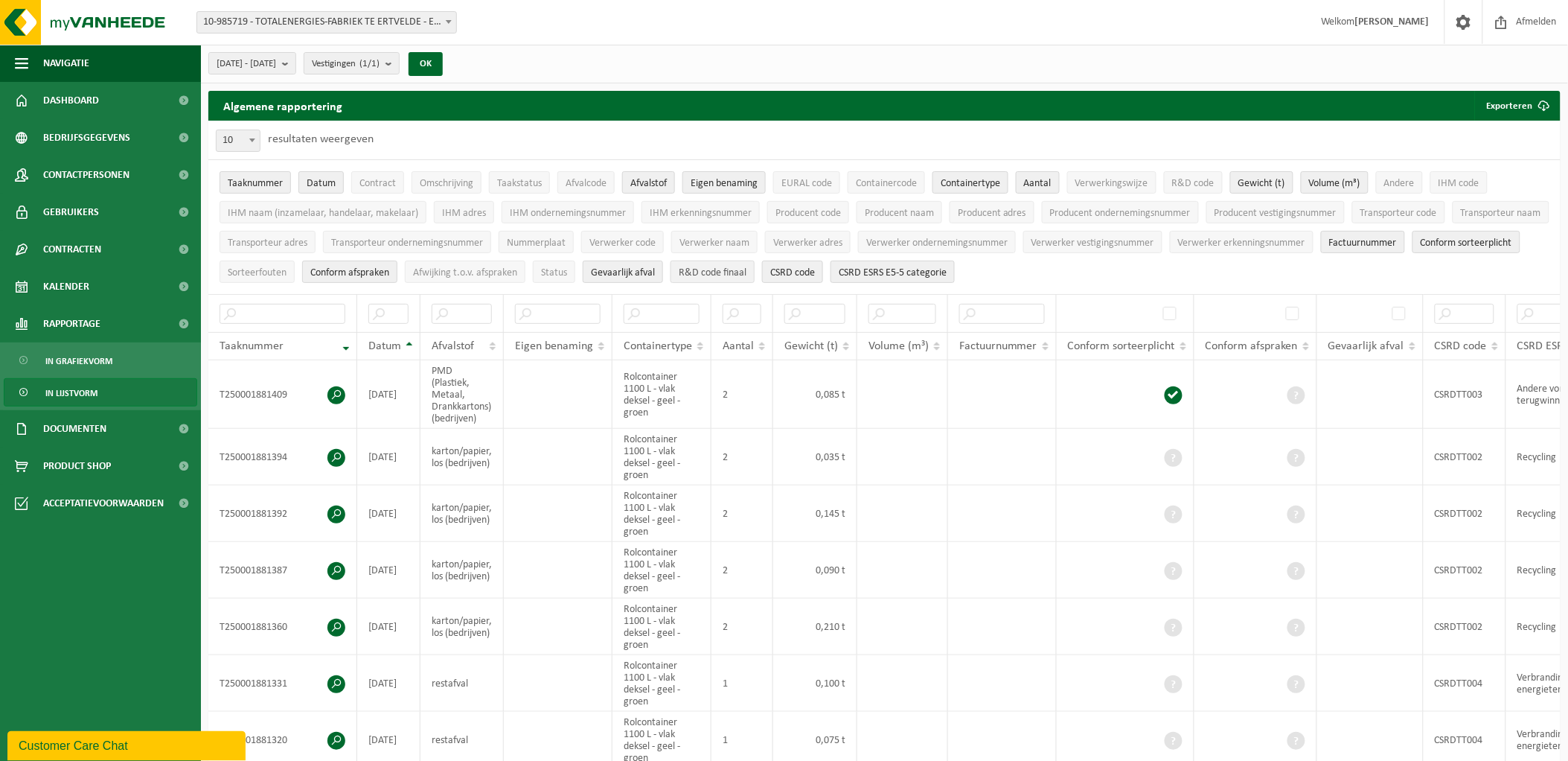 click on "R&D code finaal" at bounding box center (712, 273) 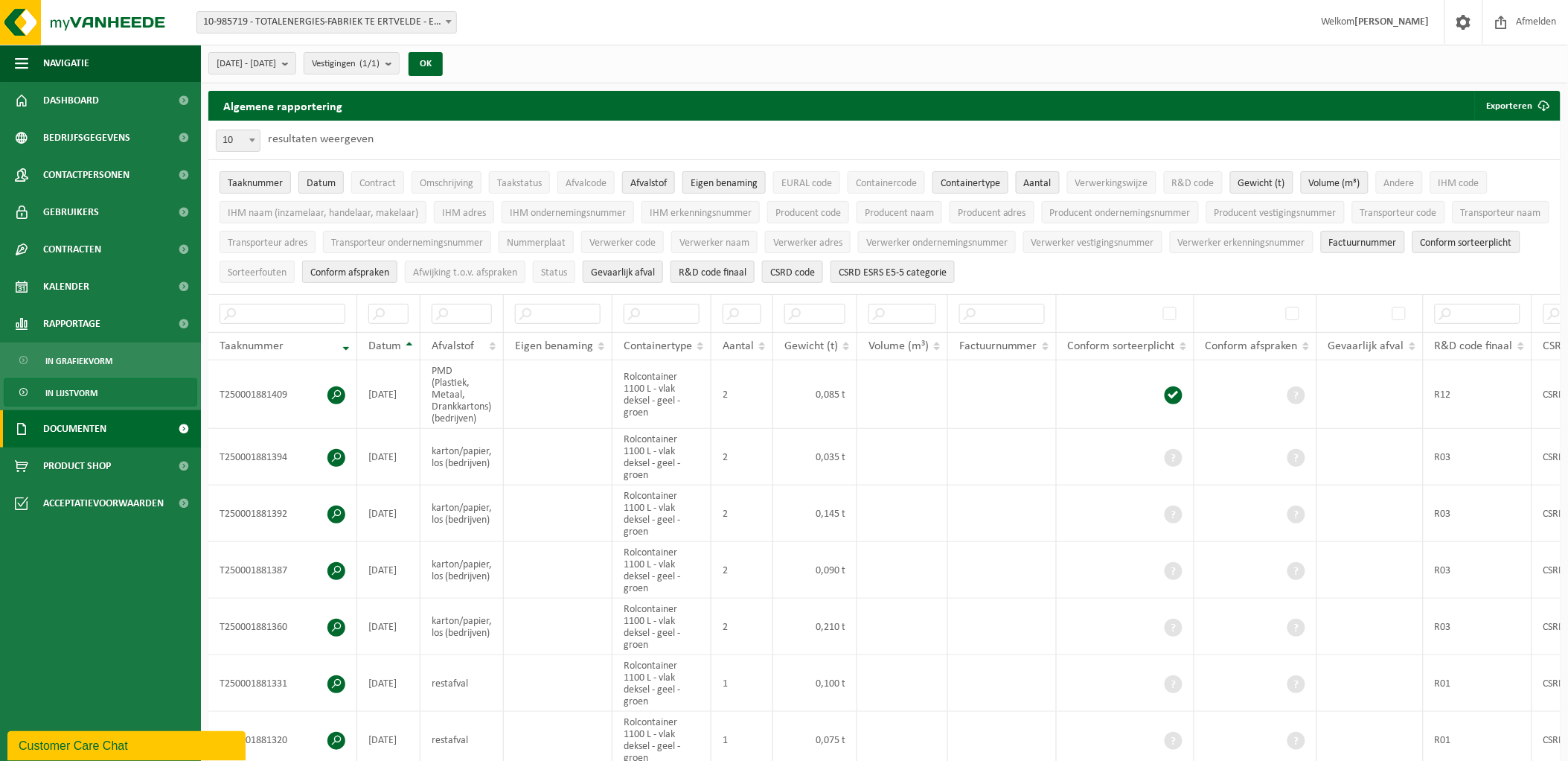 click on "Documenten" at bounding box center (74, 429) 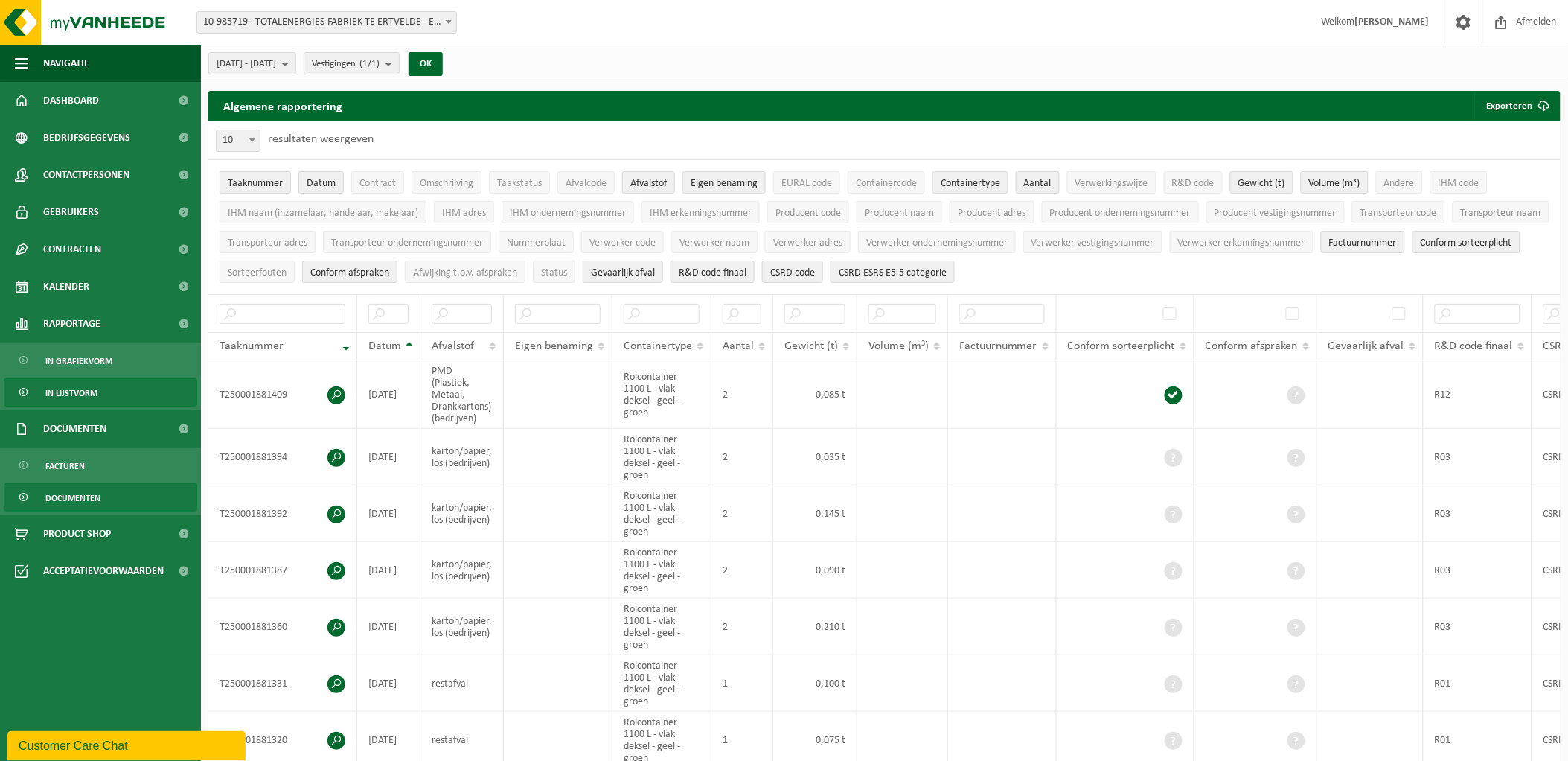 click on "Documenten" at bounding box center (73, 498) 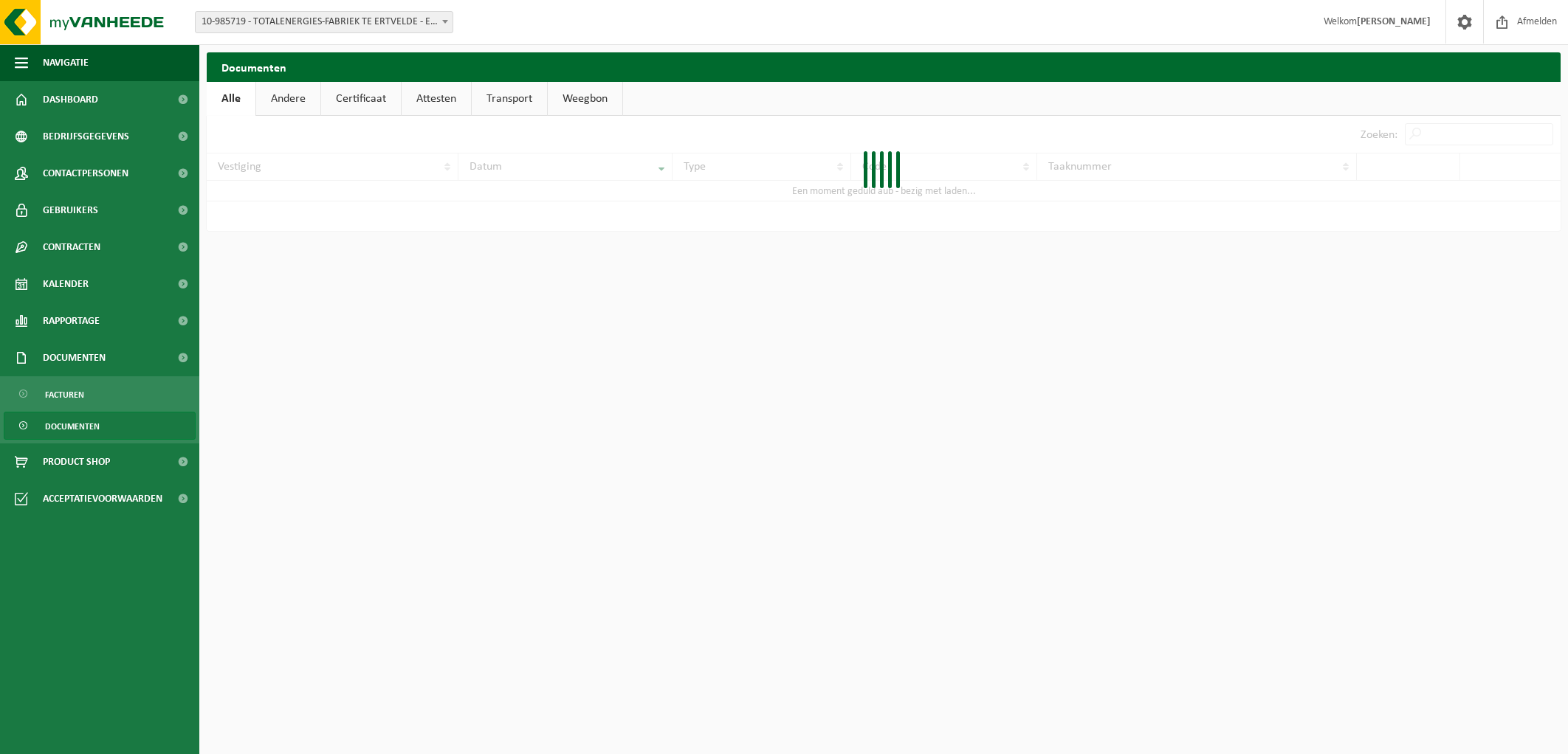 scroll, scrollTop: 0, scrollLeft: 0, axis: both 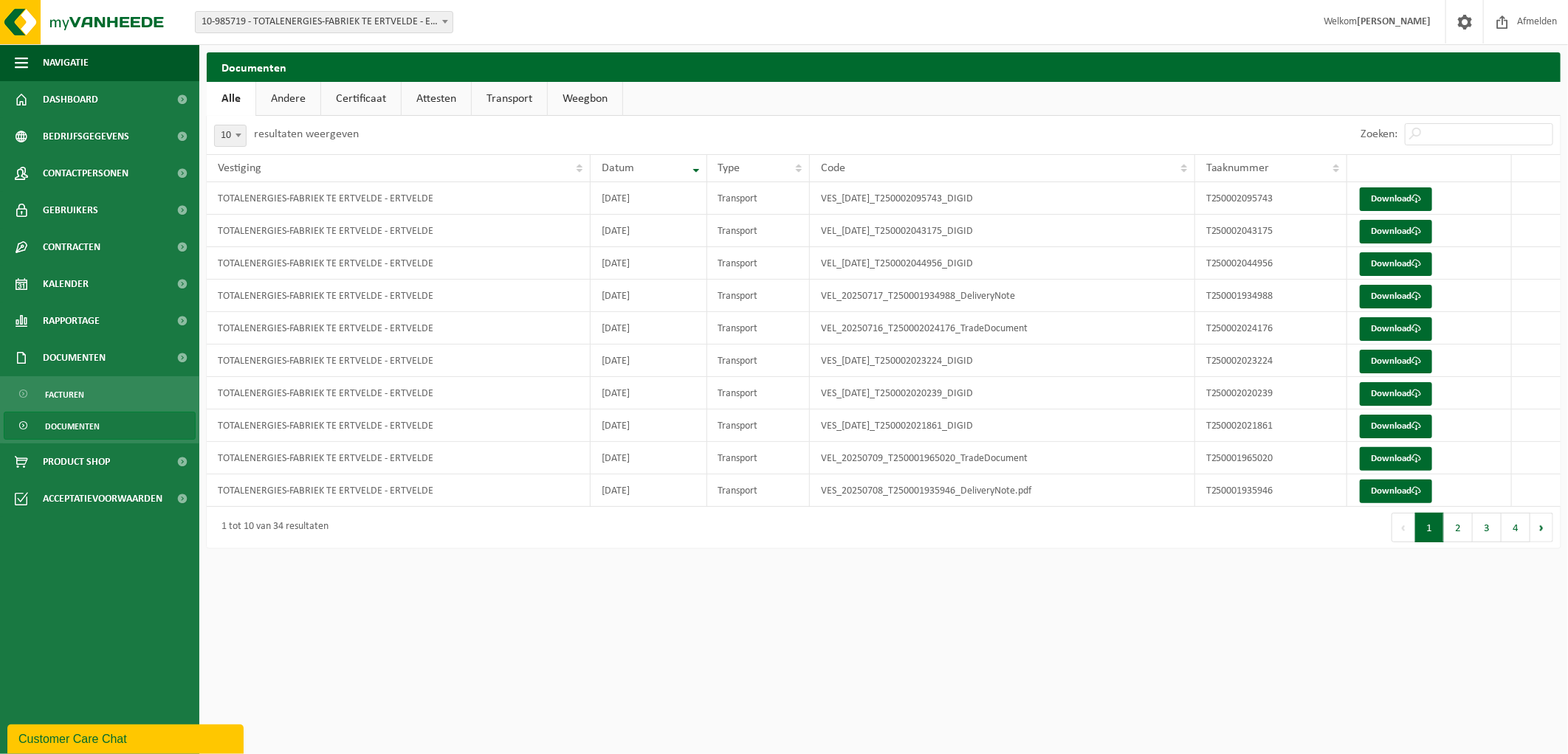 click on "Andere" at bounding box center [288, 99] 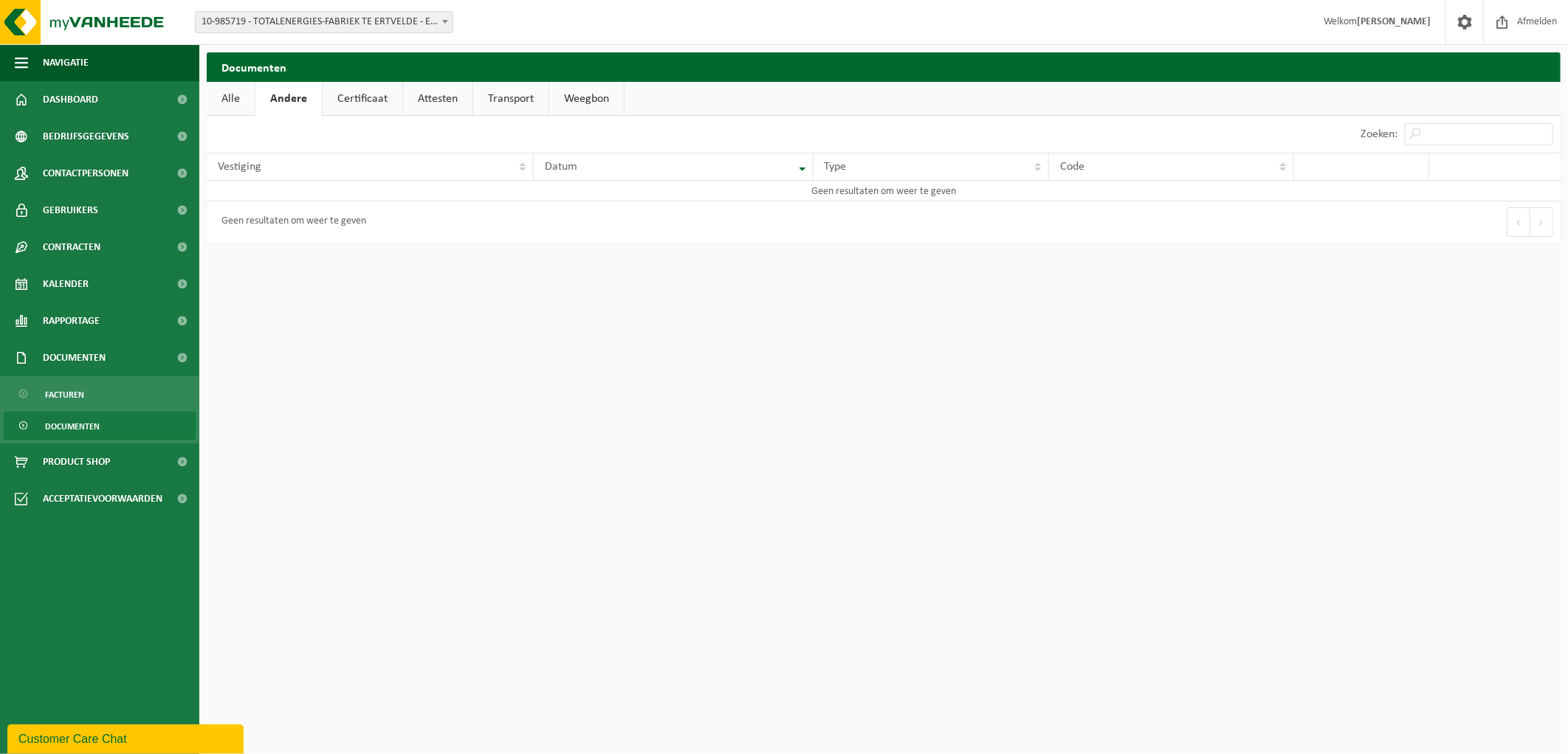 click on "Certificaat" at bounding box center [362, 99] 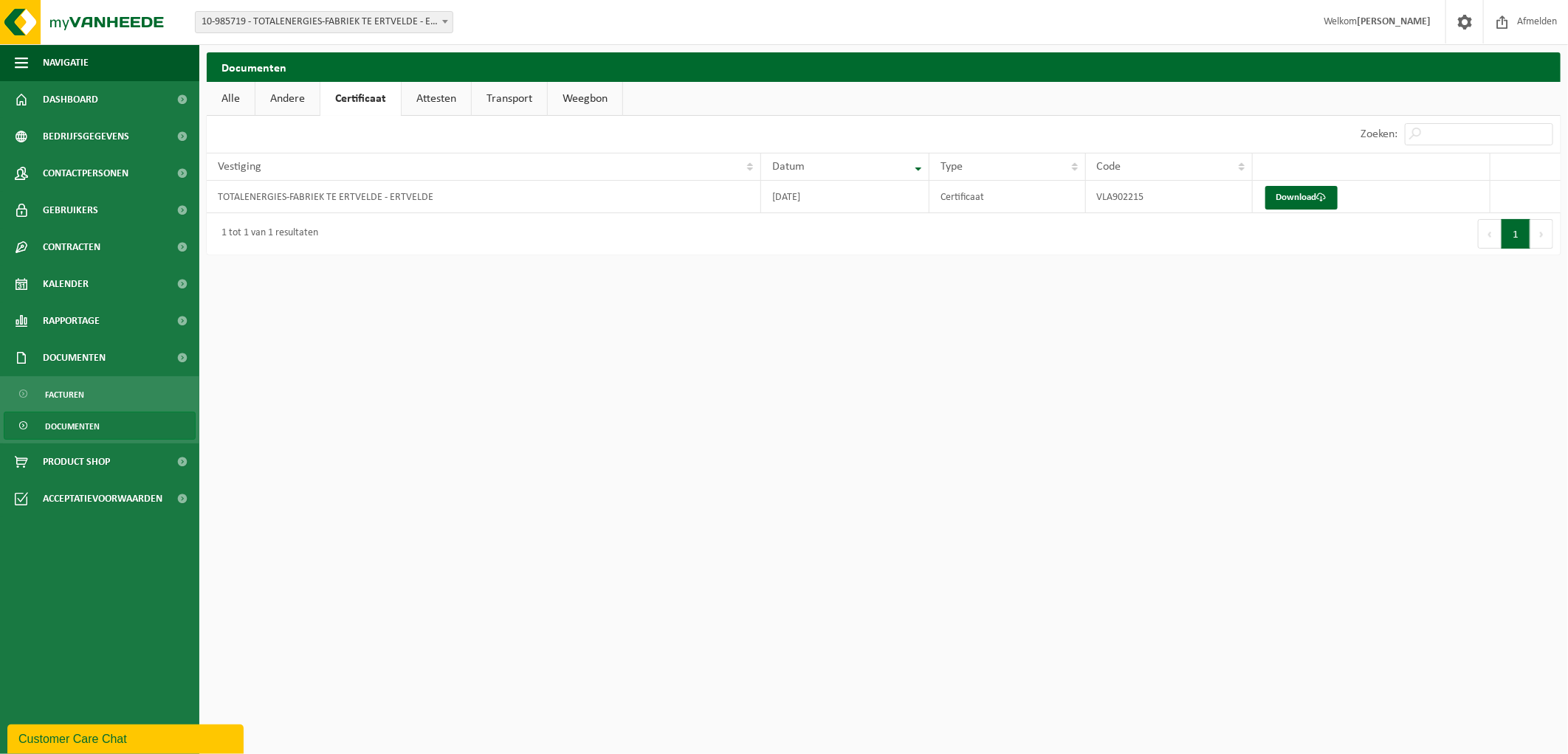 click on "Attesten" at bounding box center [436, 99] 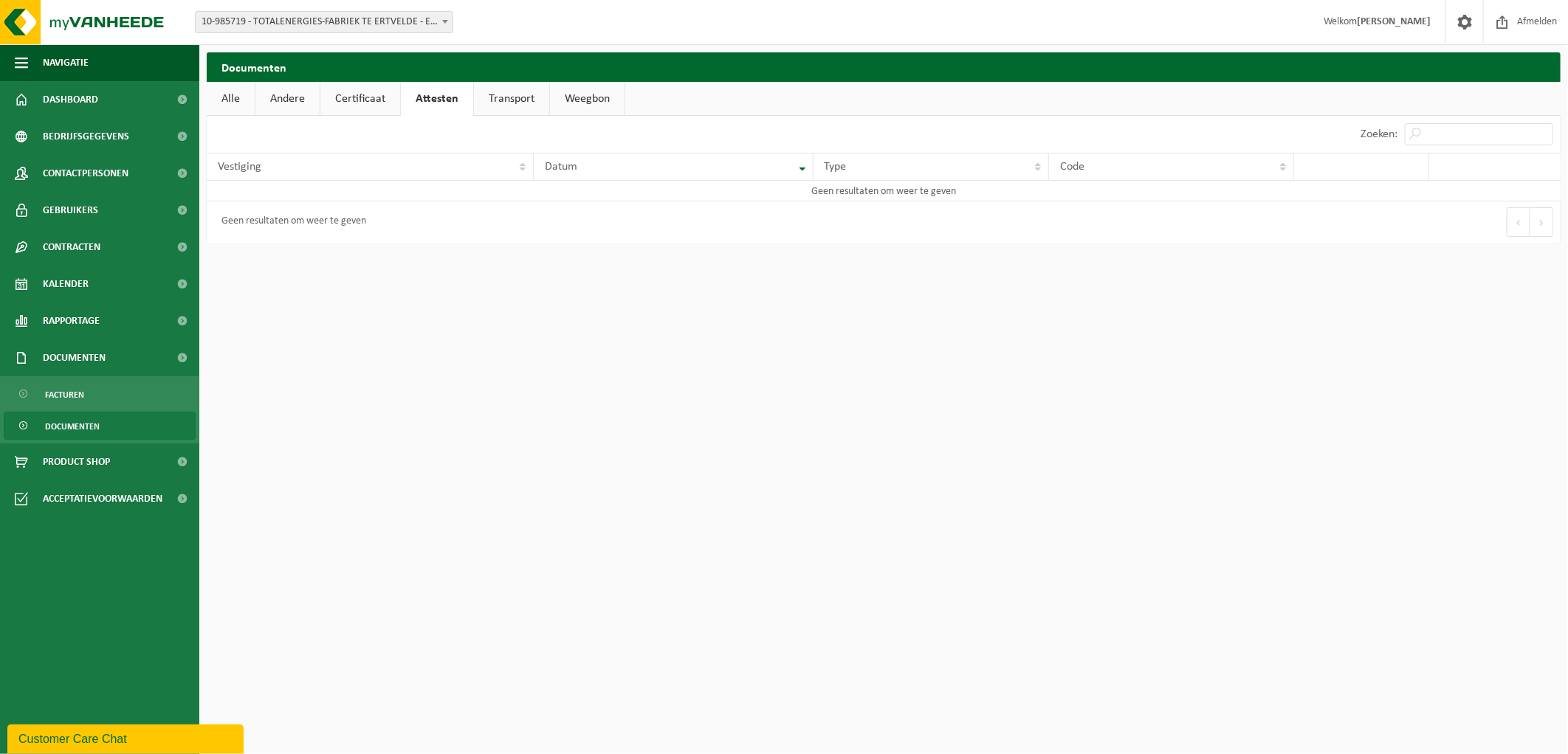 click on "Transport" at bounding box center [512, 99] 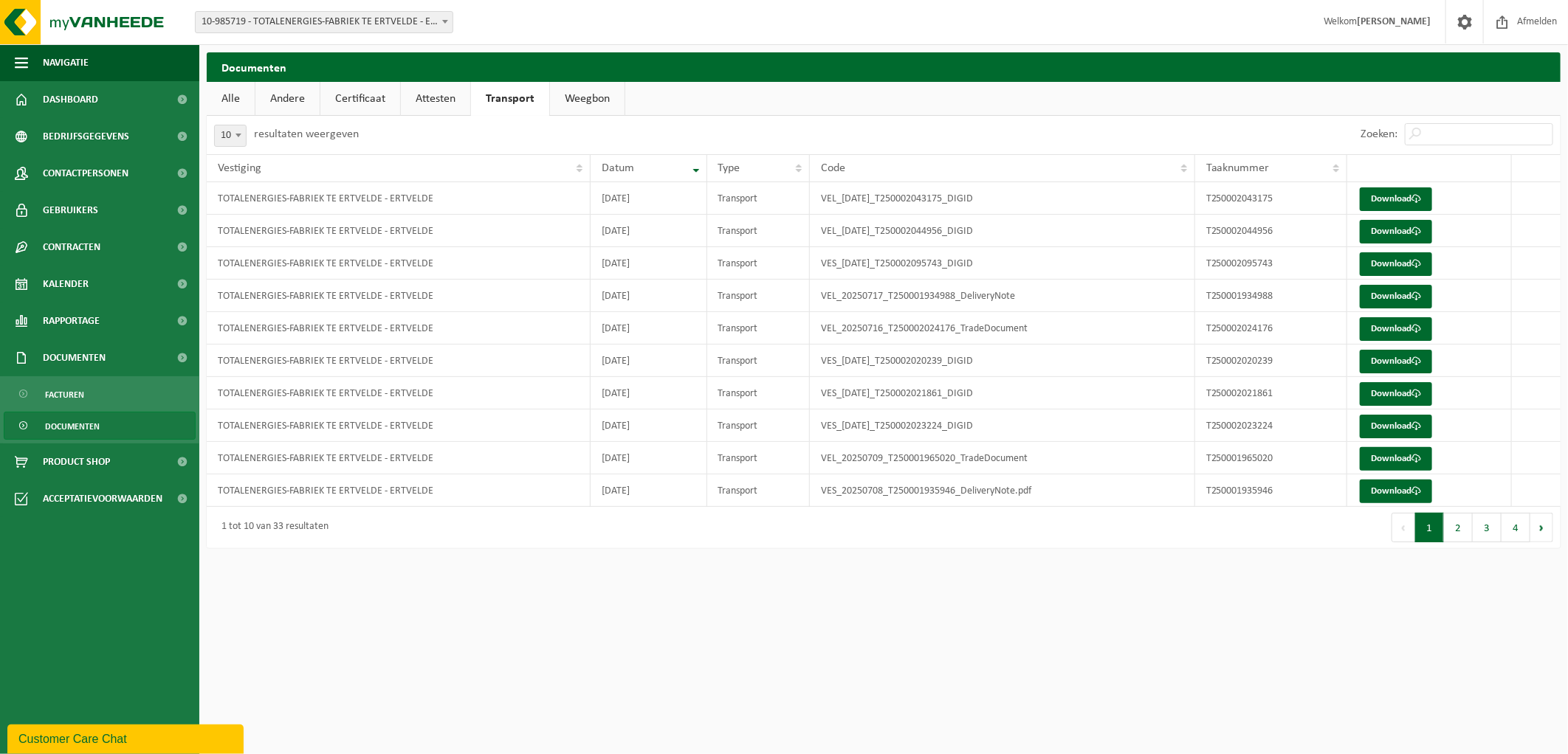 click on "Transport" at bounding box center [510, 99] 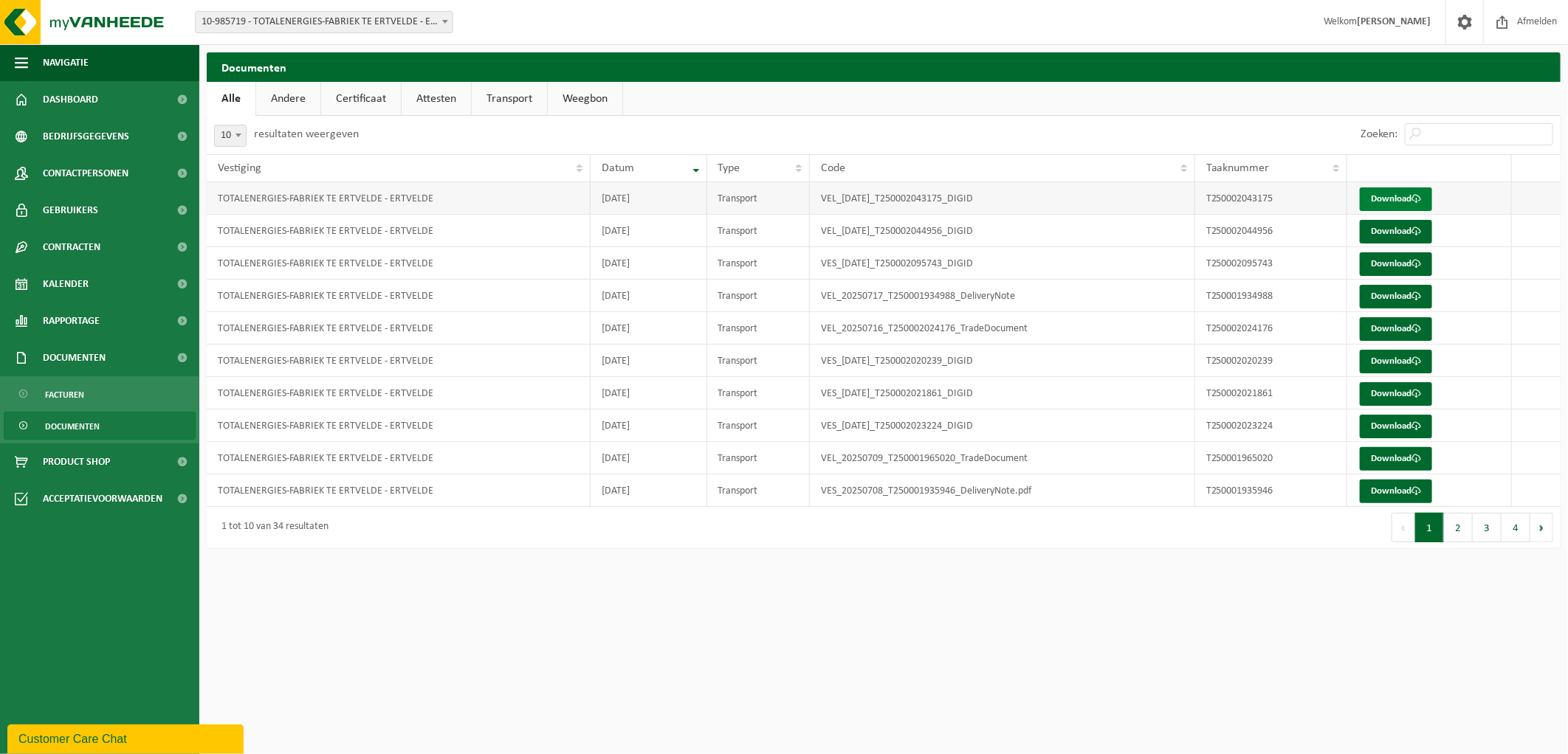 click on "Download" at bounding box center [1396, 199] 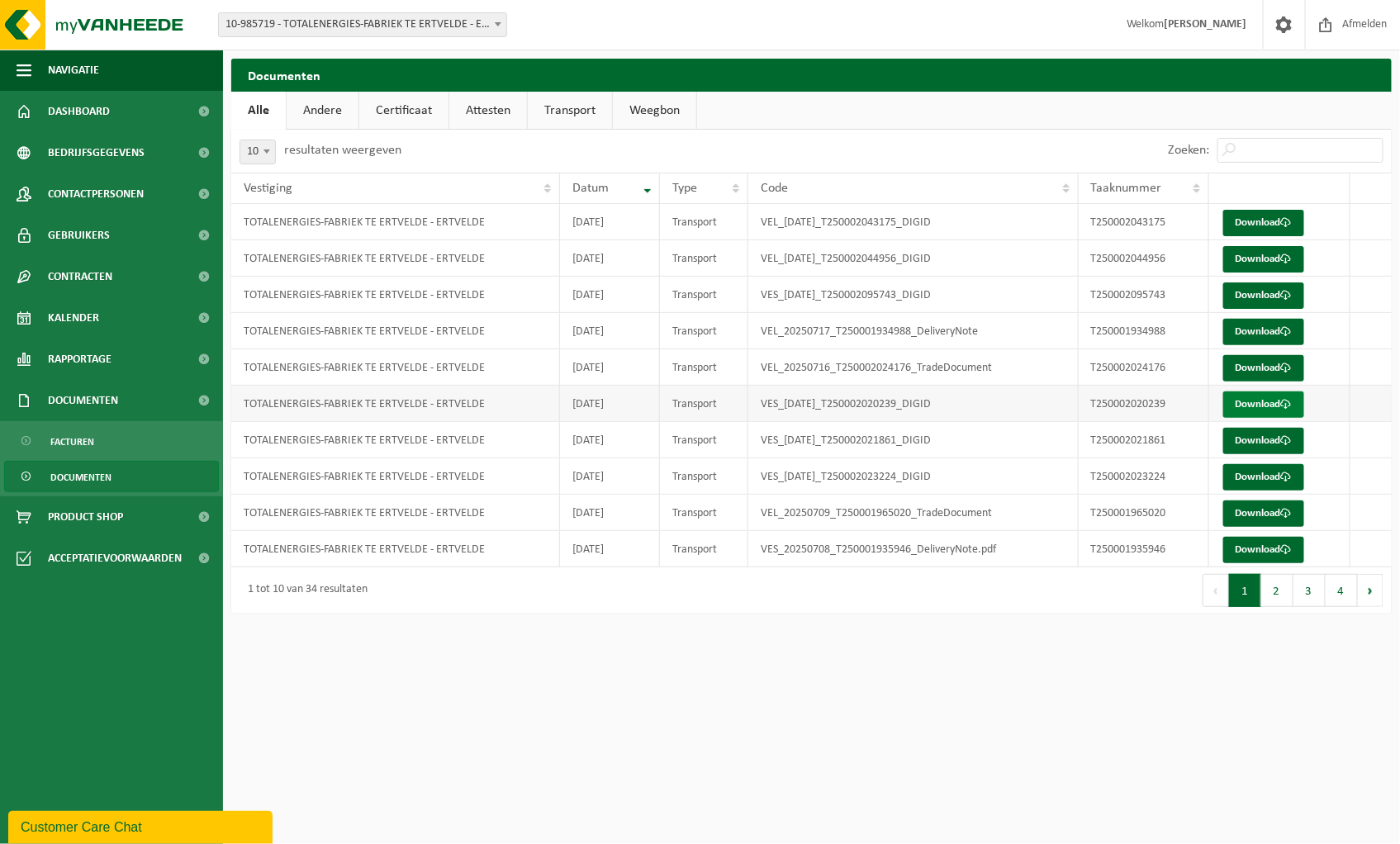 click on "Download" at bounding box center (1264, 405) 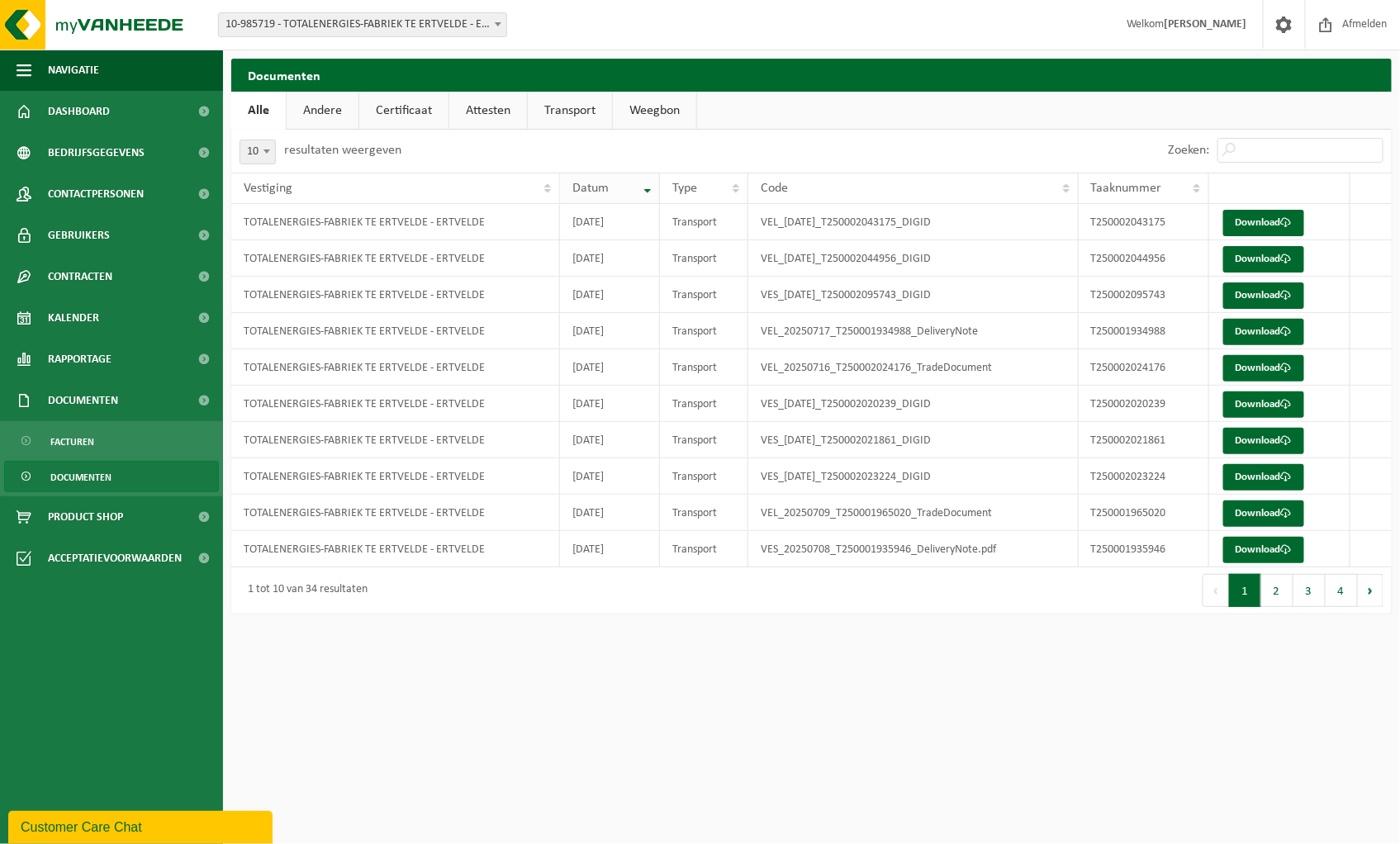click on "Datum" at bounding box center [610, 188] 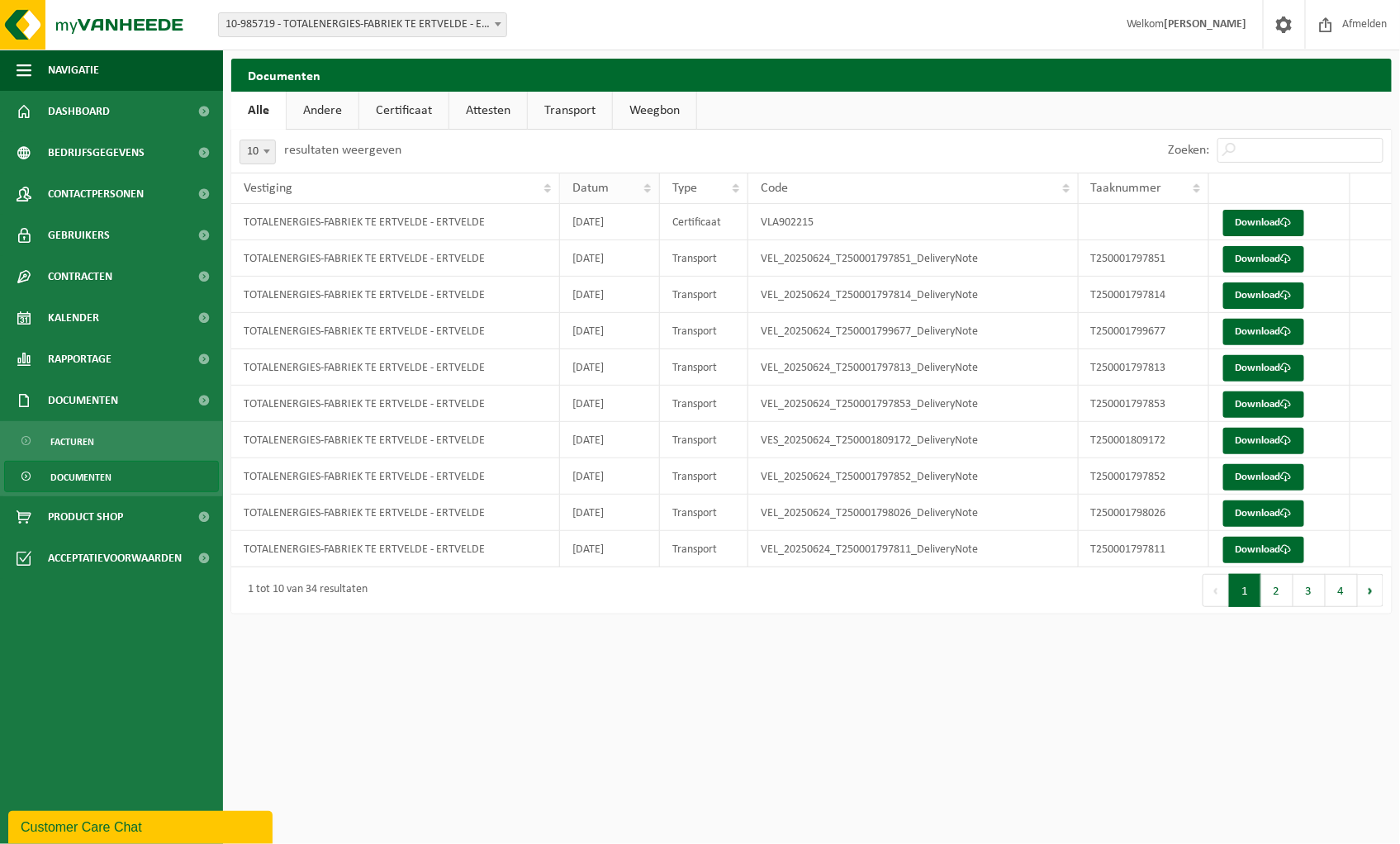 click on "Datum" at bounding box center [610, 188] 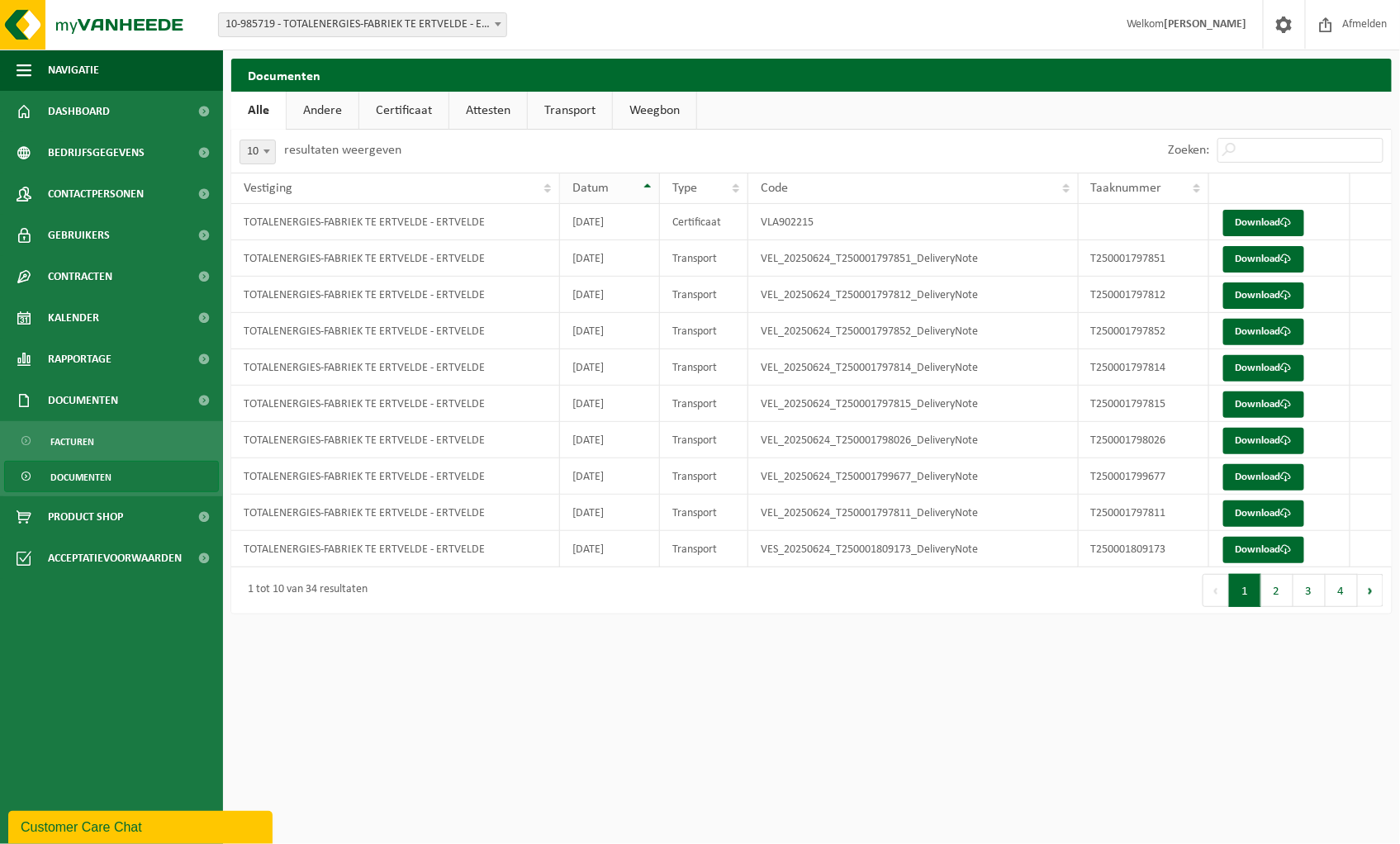 click on "Datum" at bounding box center [610, 188] 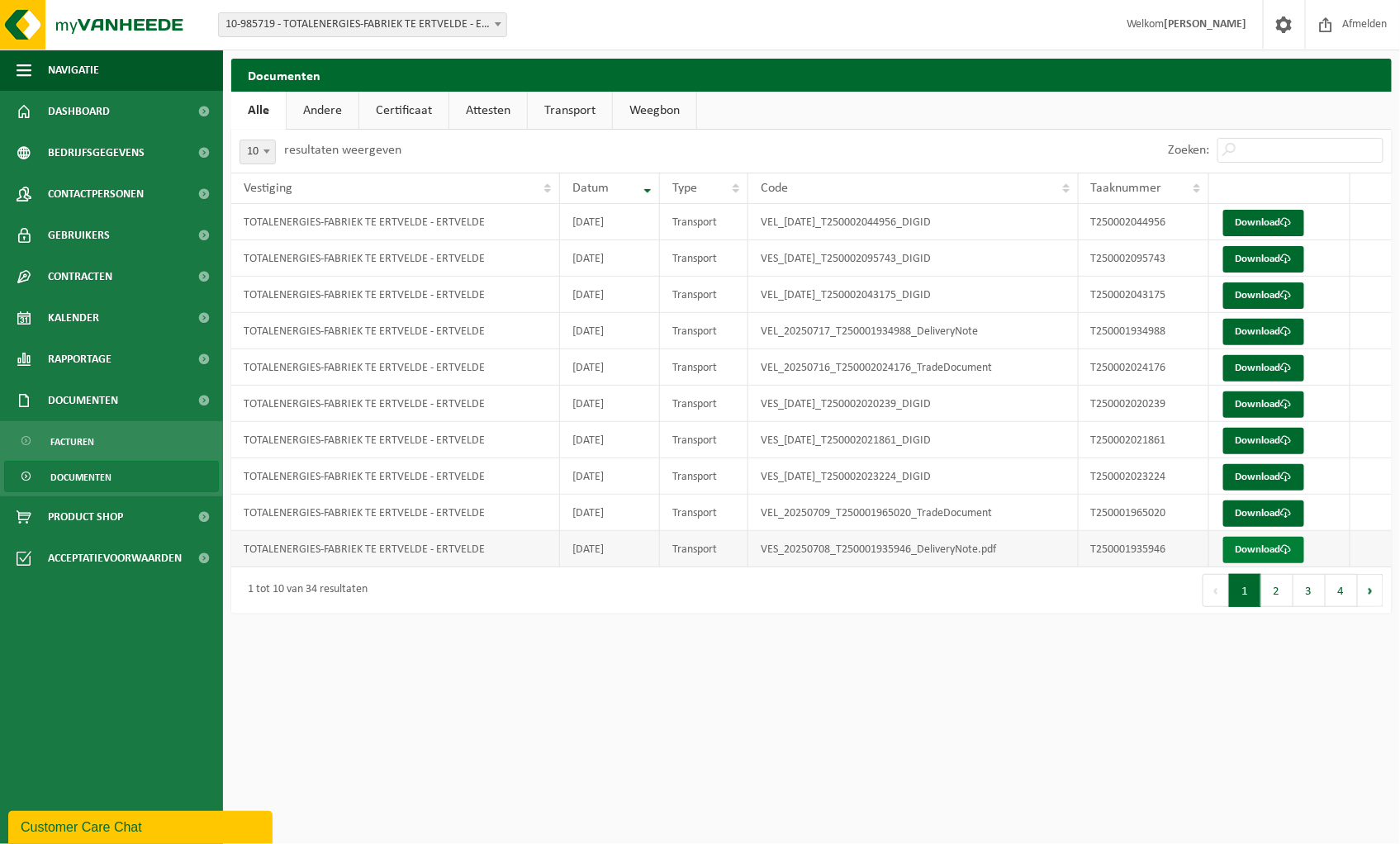 click on "Download" at bounding box center (1264, 550) 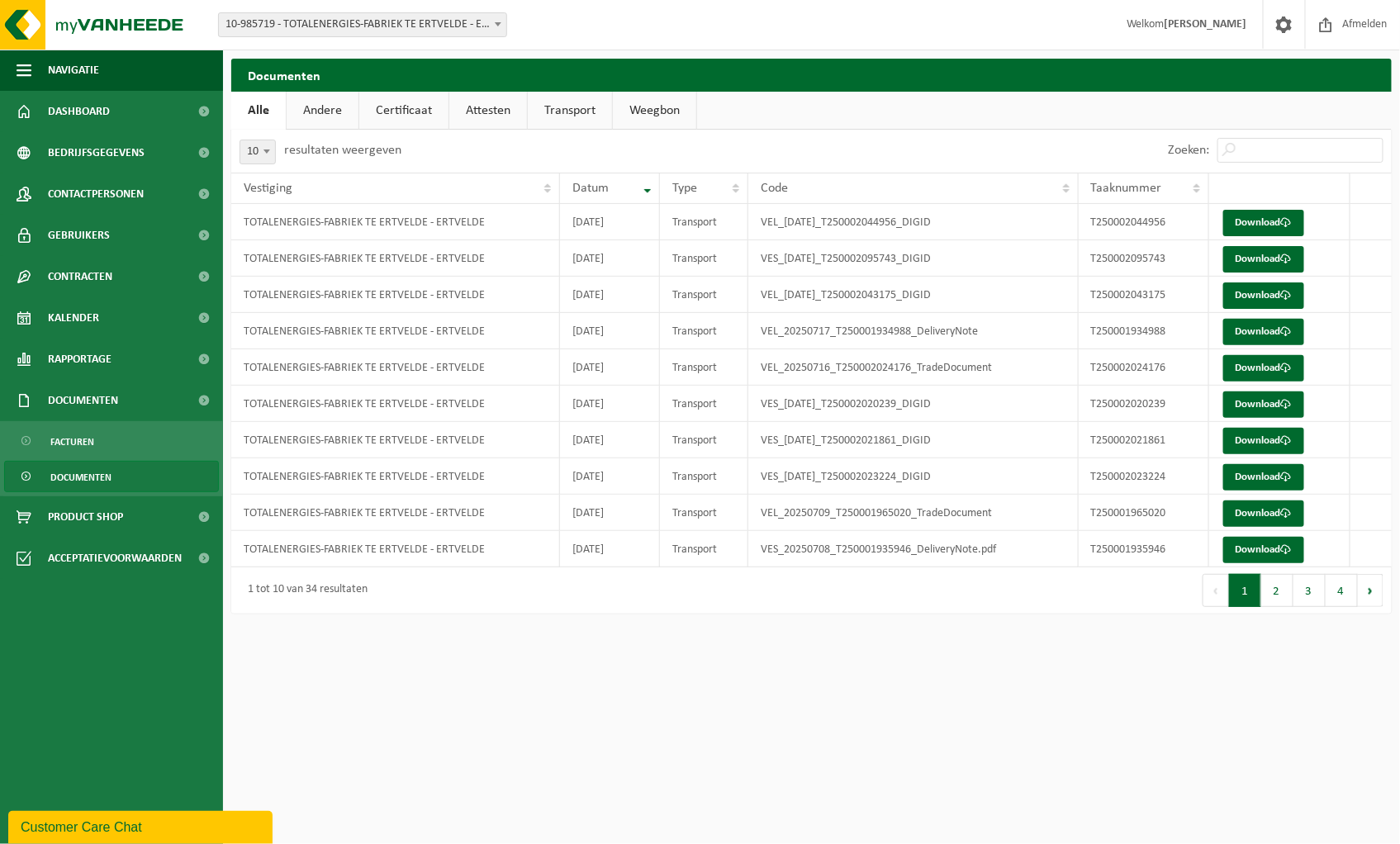 click on "Certificaat" at bounding box center (404, 111) 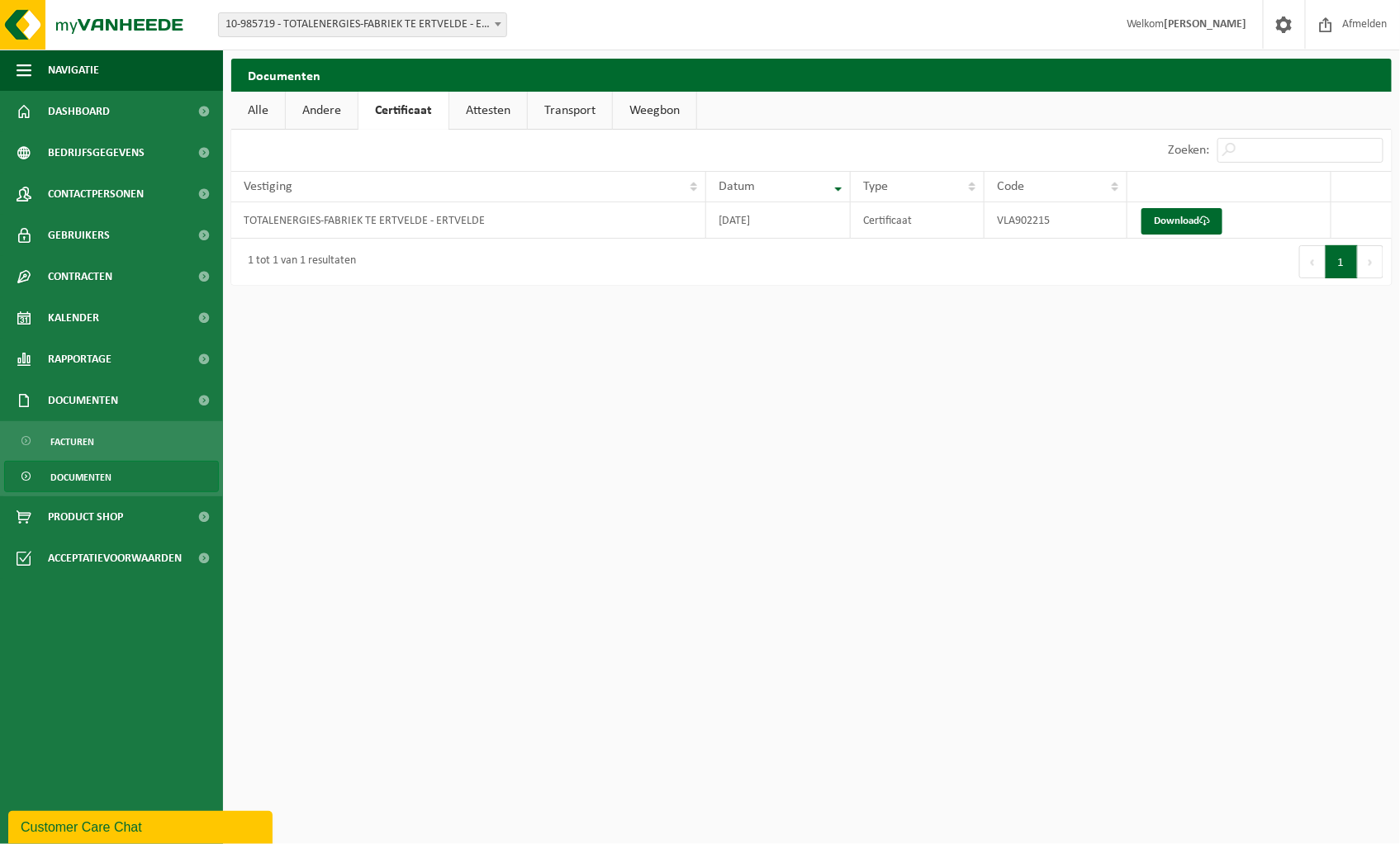 click on "Andere" at bounding box center [321, 111] 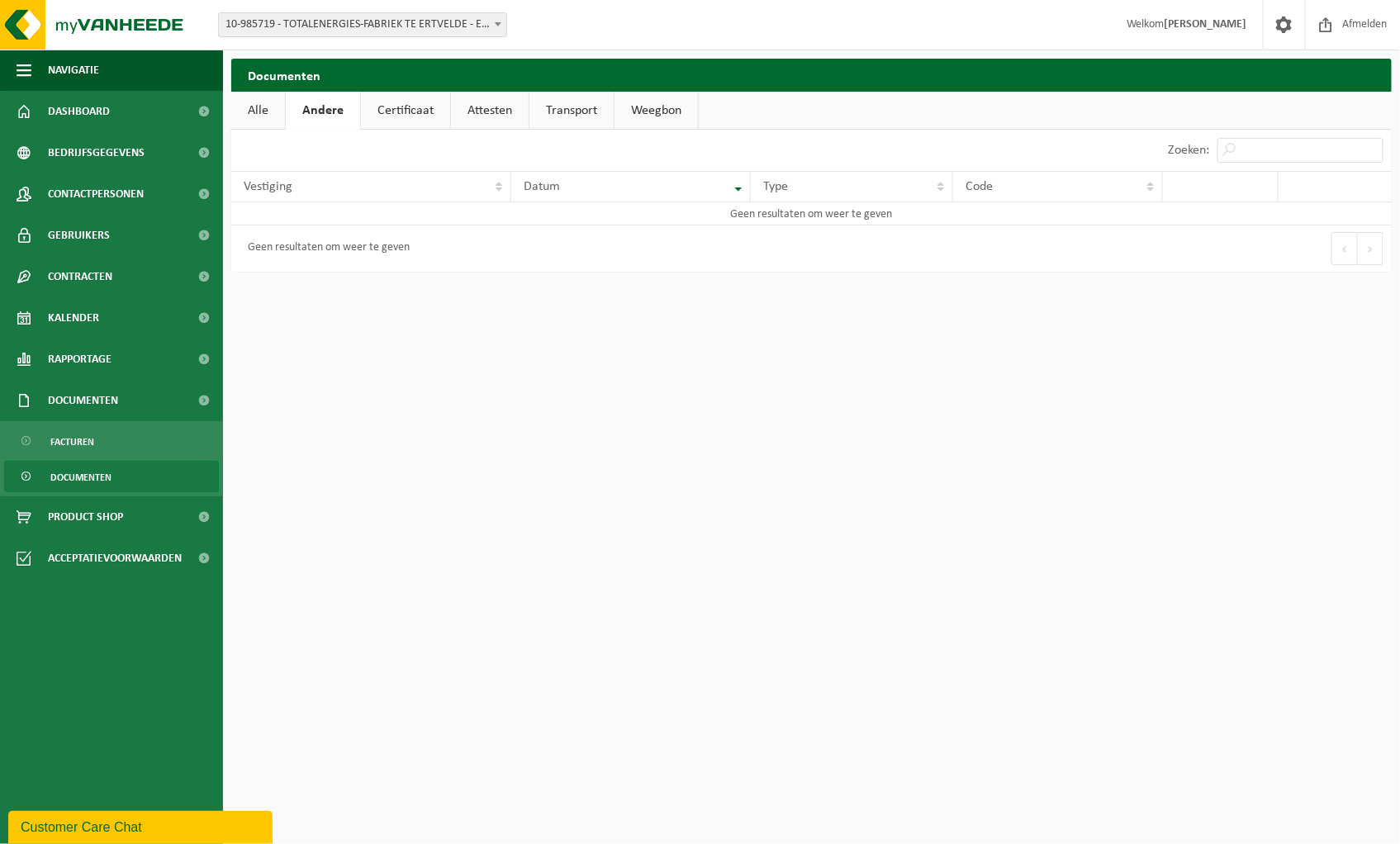 click on "Attesten" at bounding box center (490, 111) 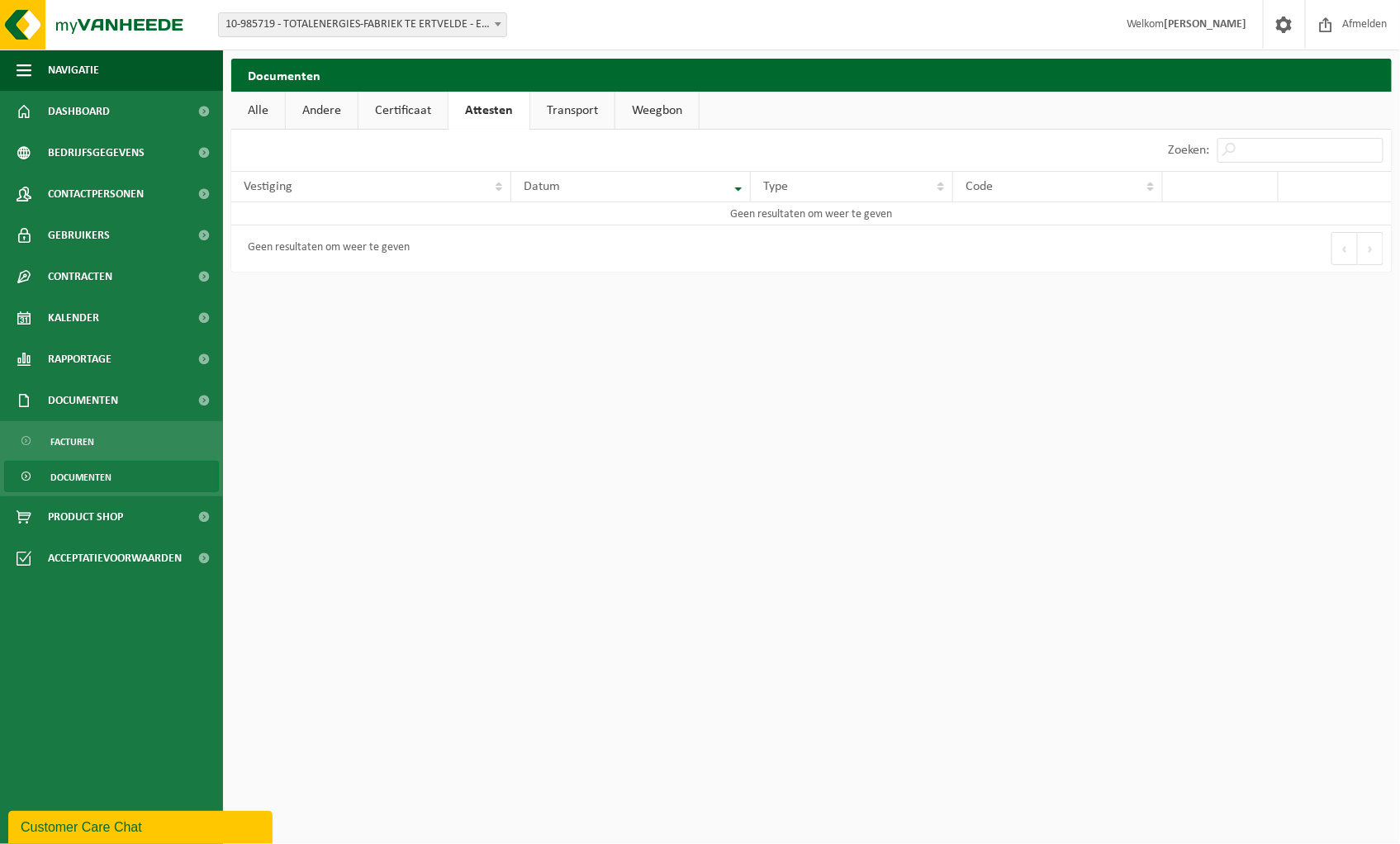 click on "Transport" at bounding box center (572, 111) 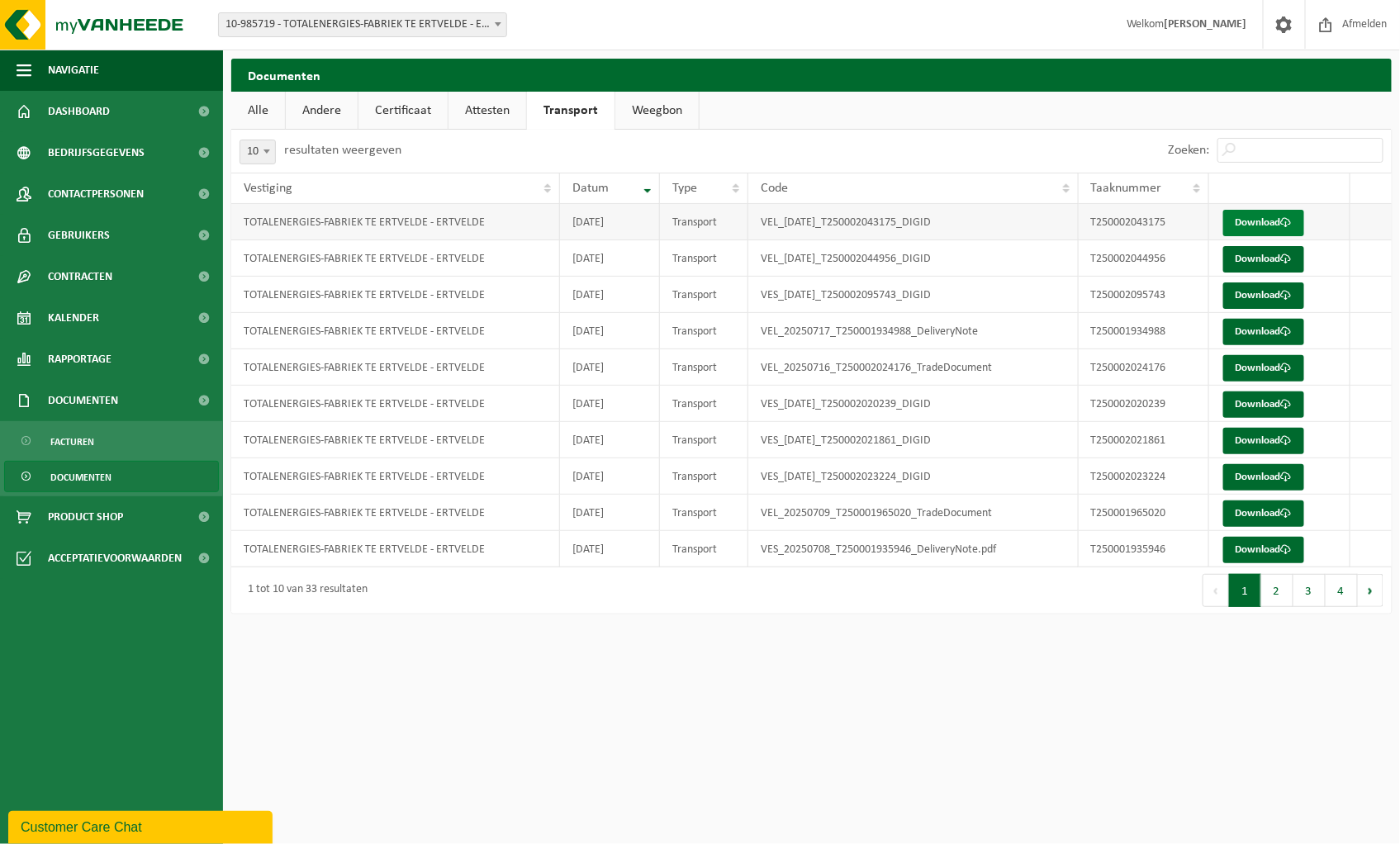 click on "Download" at bounding box center (1264, 223) 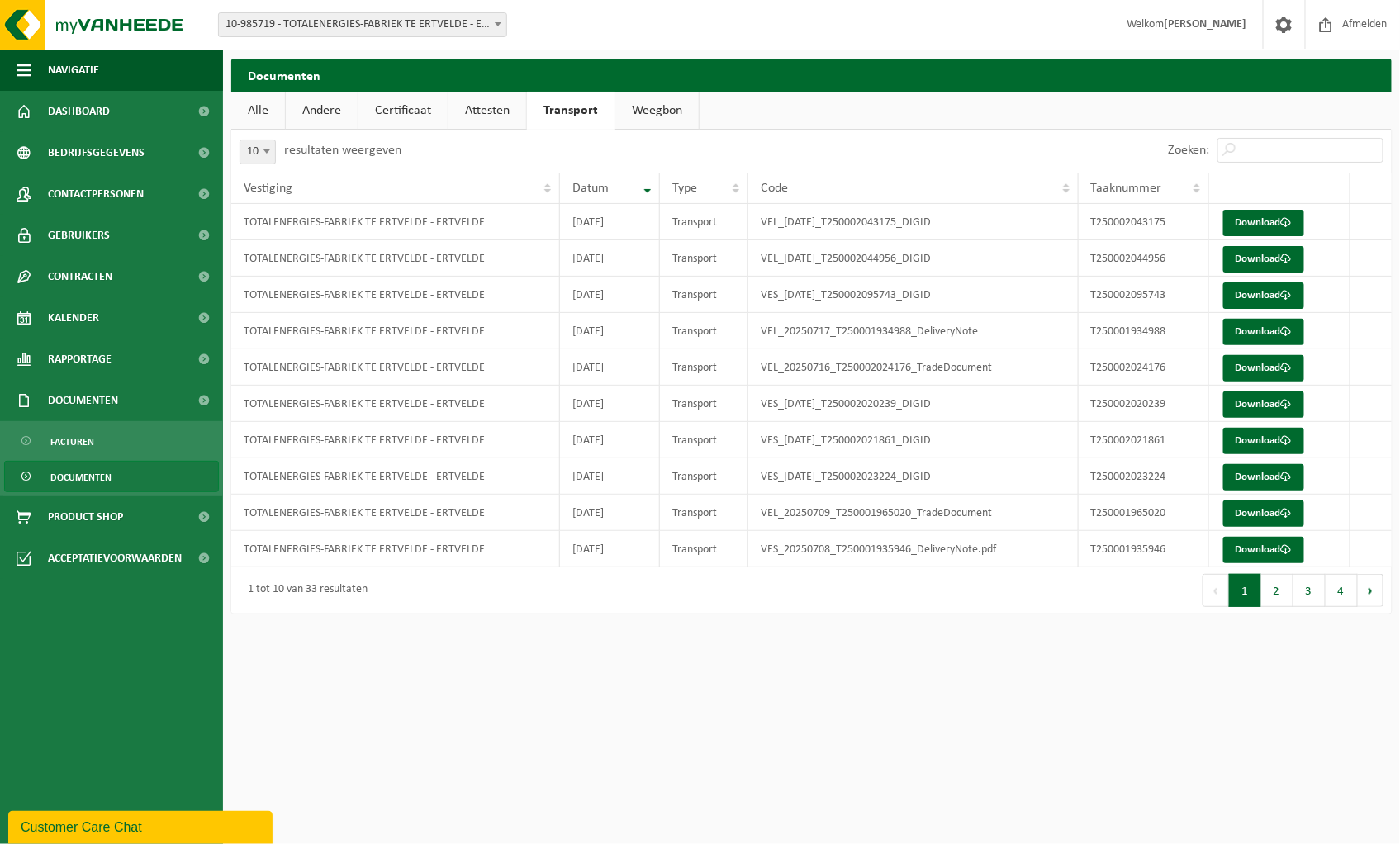 click on "Weegbon" at bounding box center (657, 111) 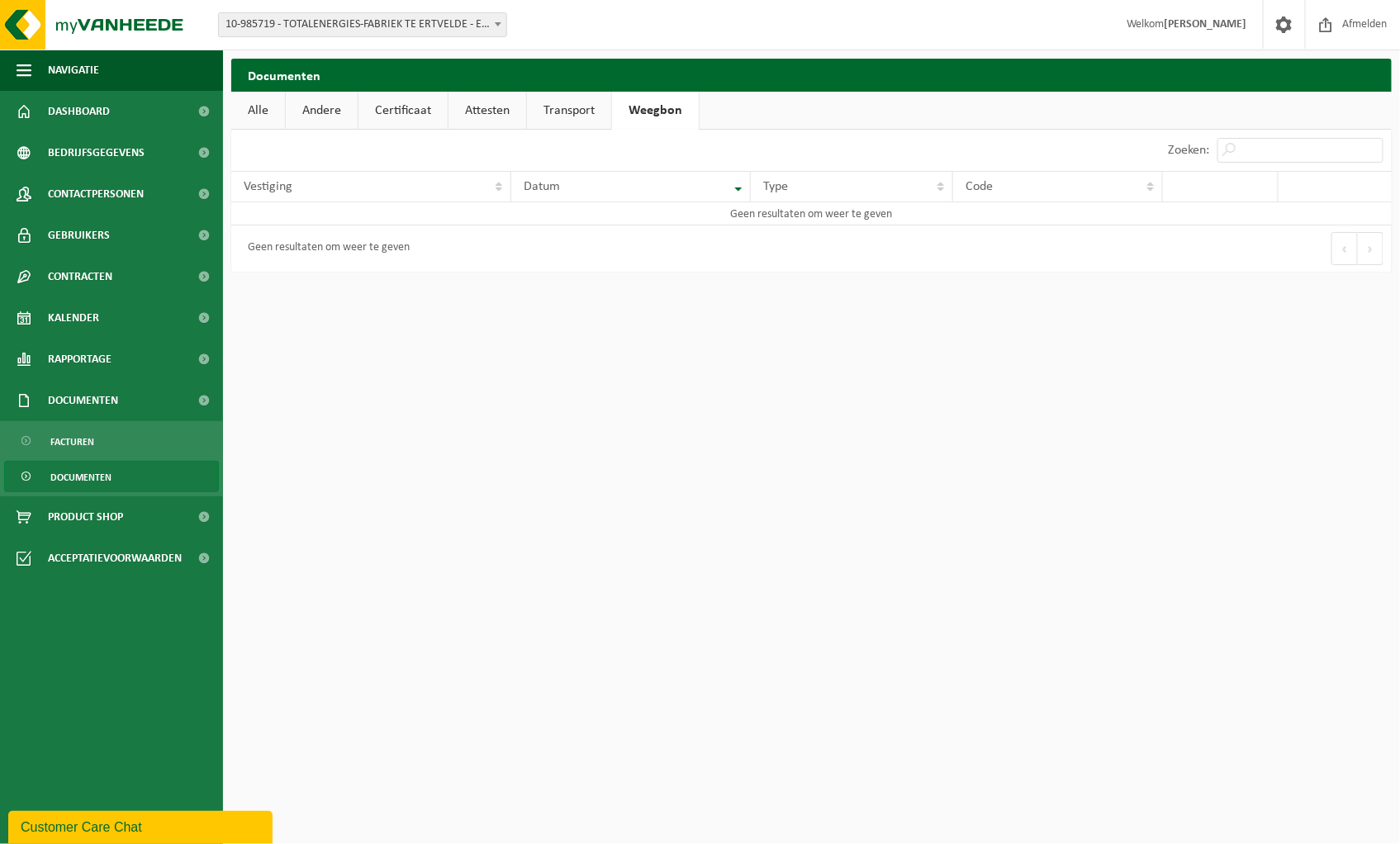click on "Alle" at bounding box center [258, 111] 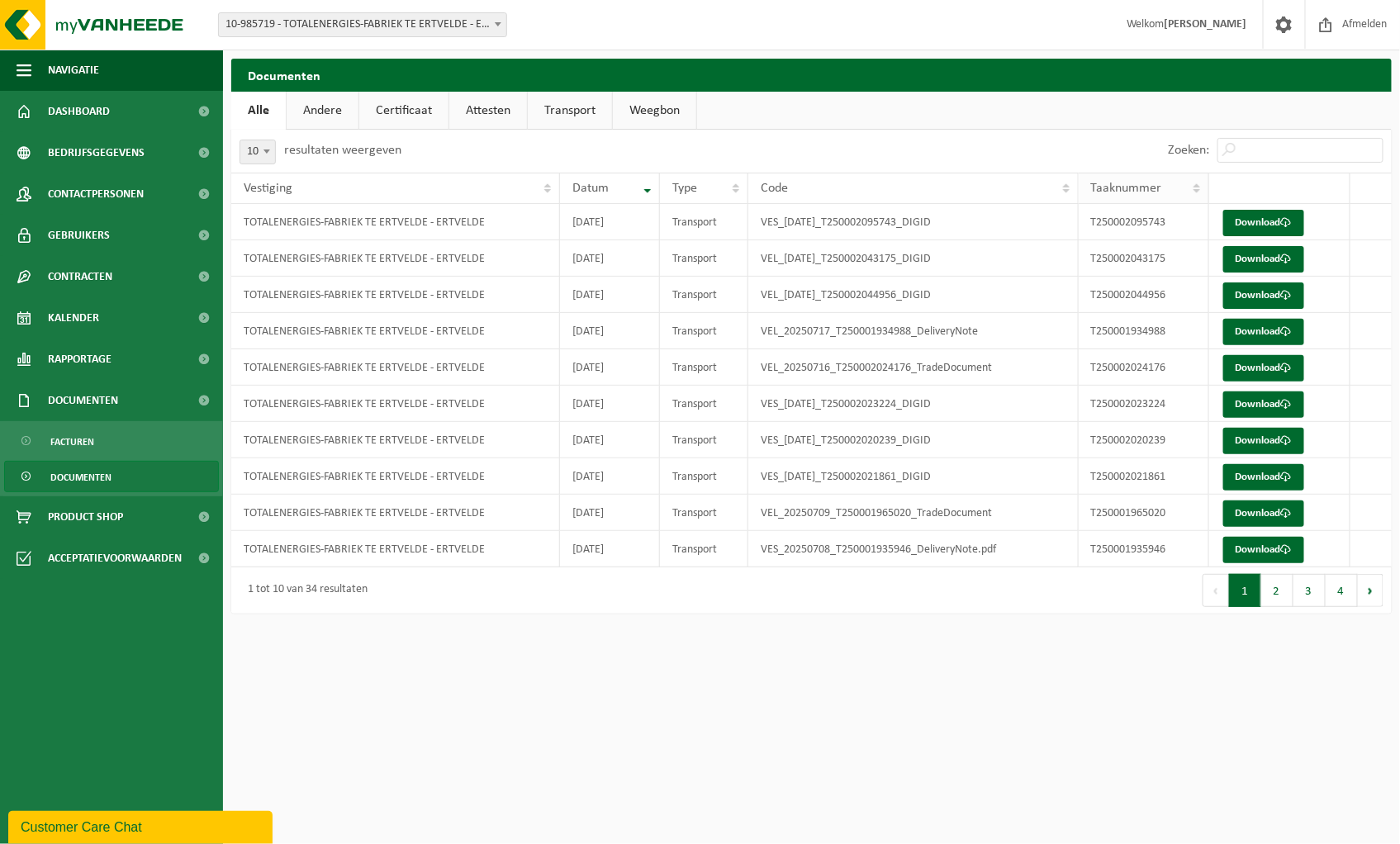 click on "Taaknummer" at bounding box center [1144, 188] 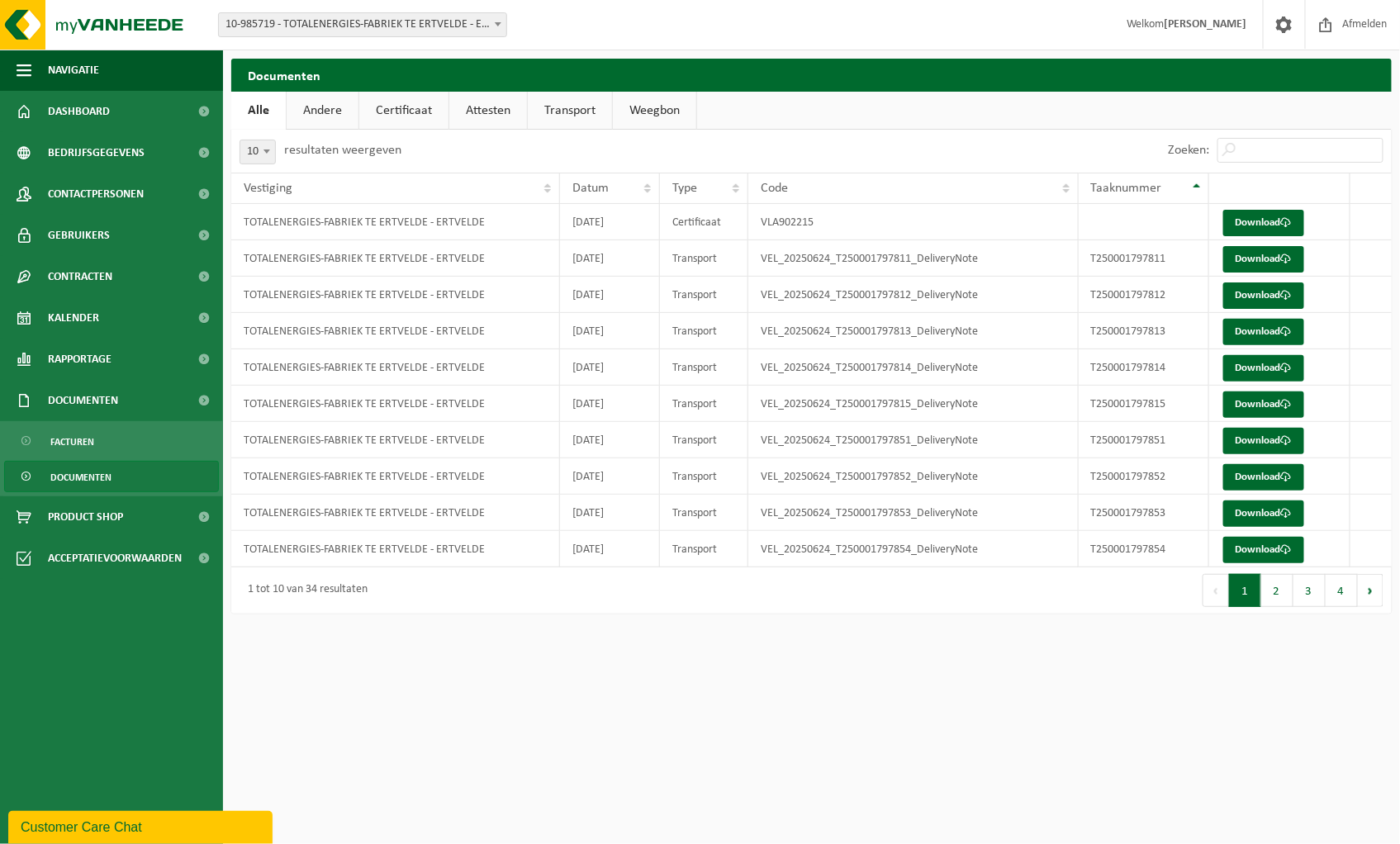click on "Taaknummer" at bounding box center (1144, 188) 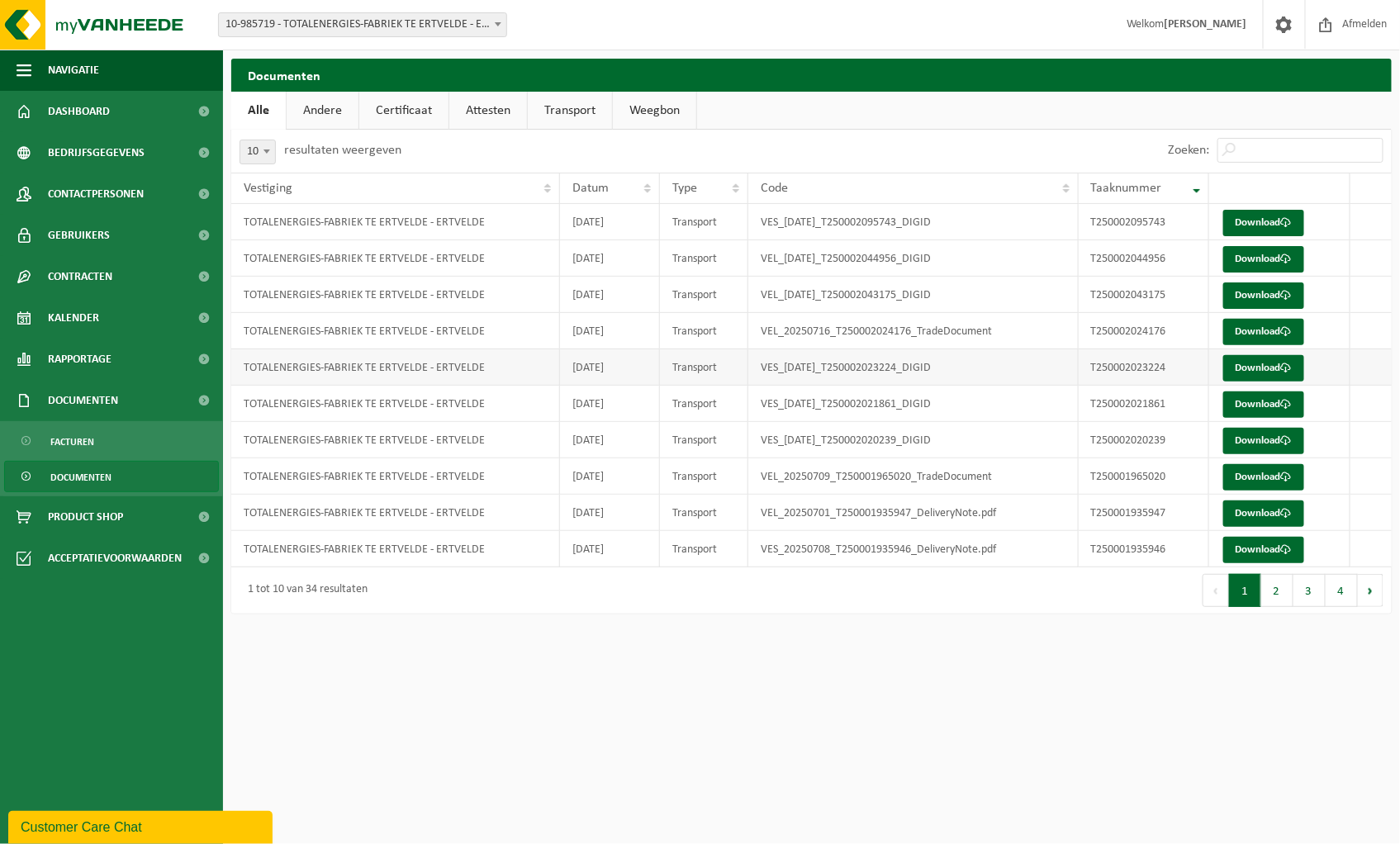 click on "VES_2025-07-14_T250002023224_DIGID" at bounding box center (914, 367) 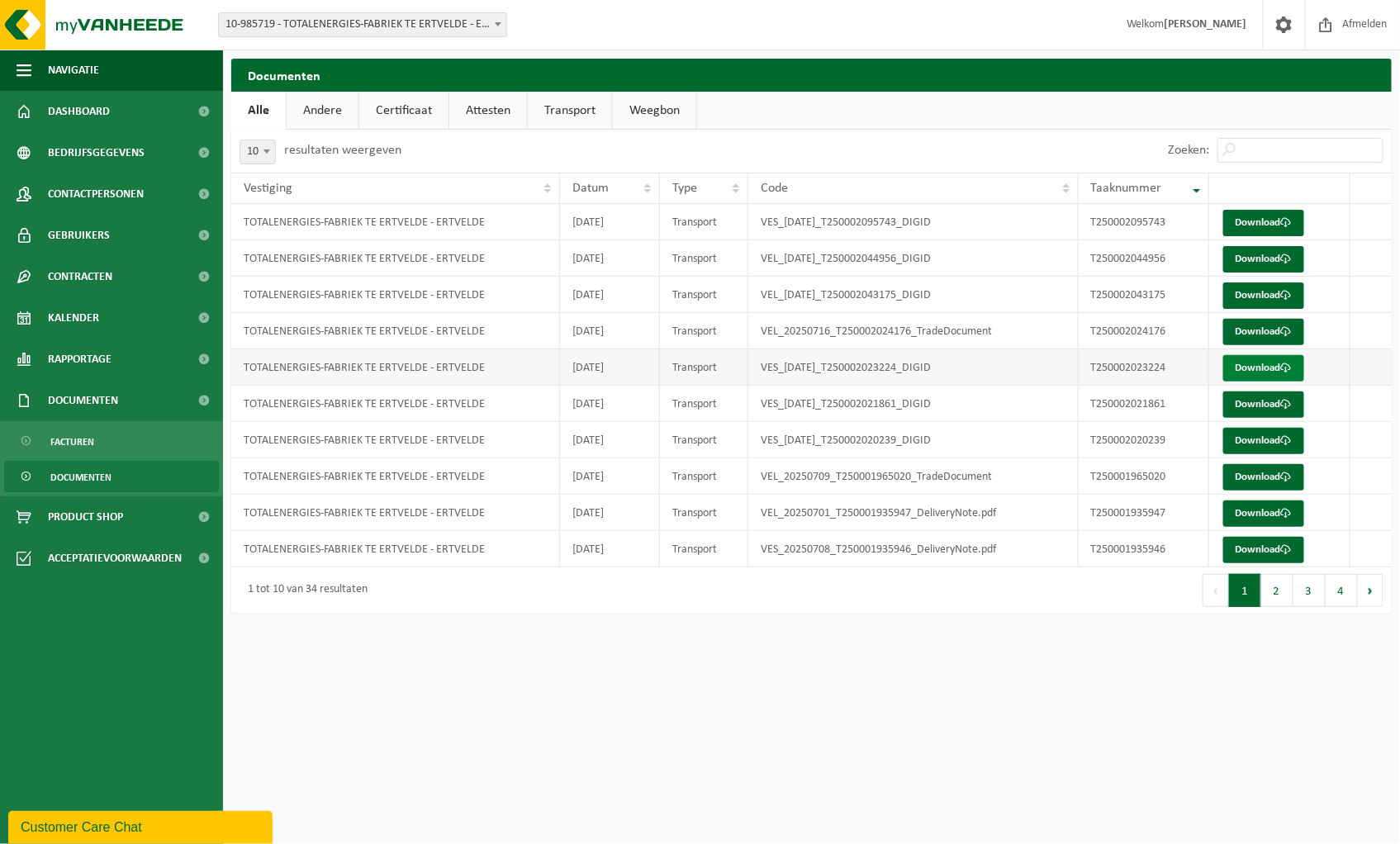 click on "Download" at bounding box center [1264, 368] 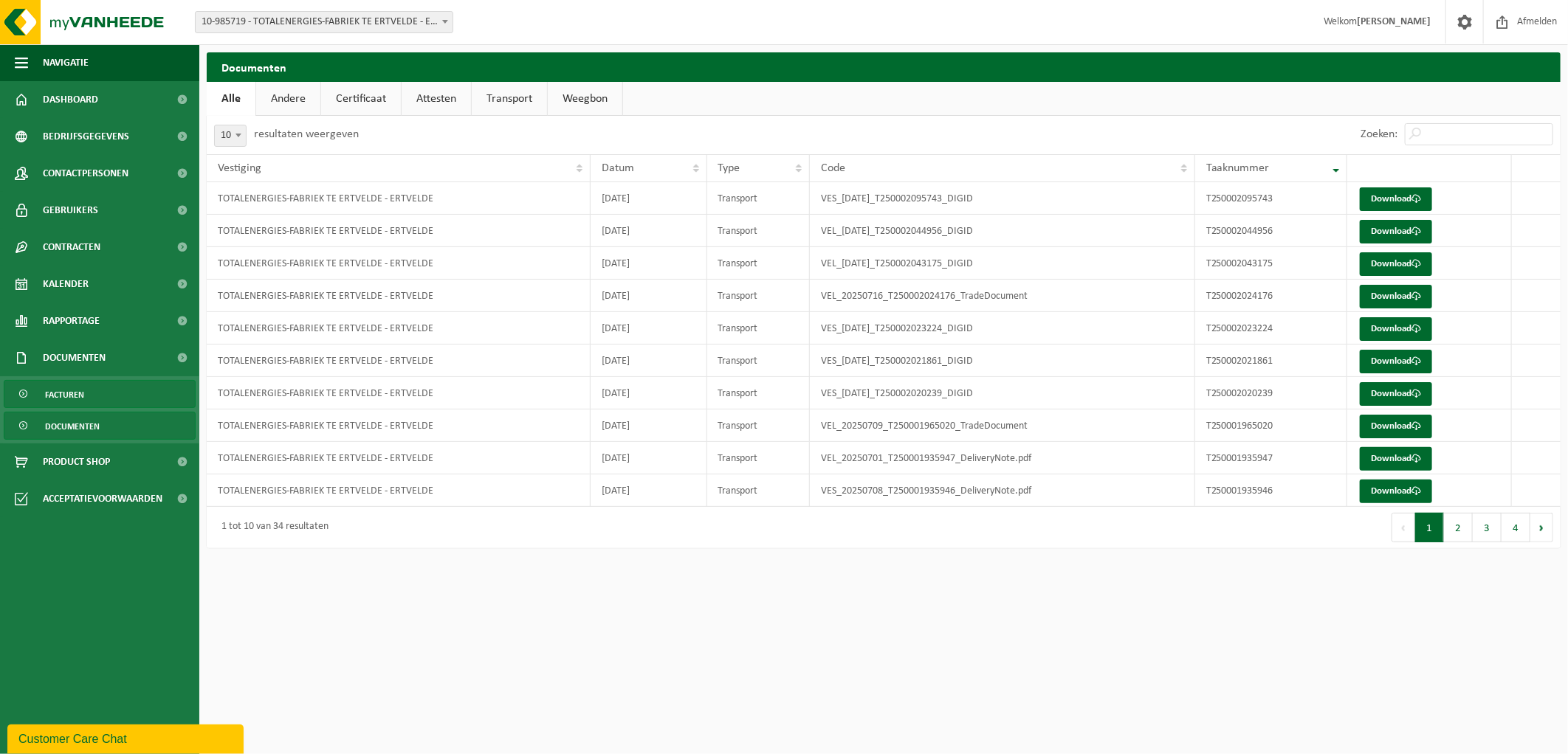 click on "Facturen" at bounding box center (64, 395) 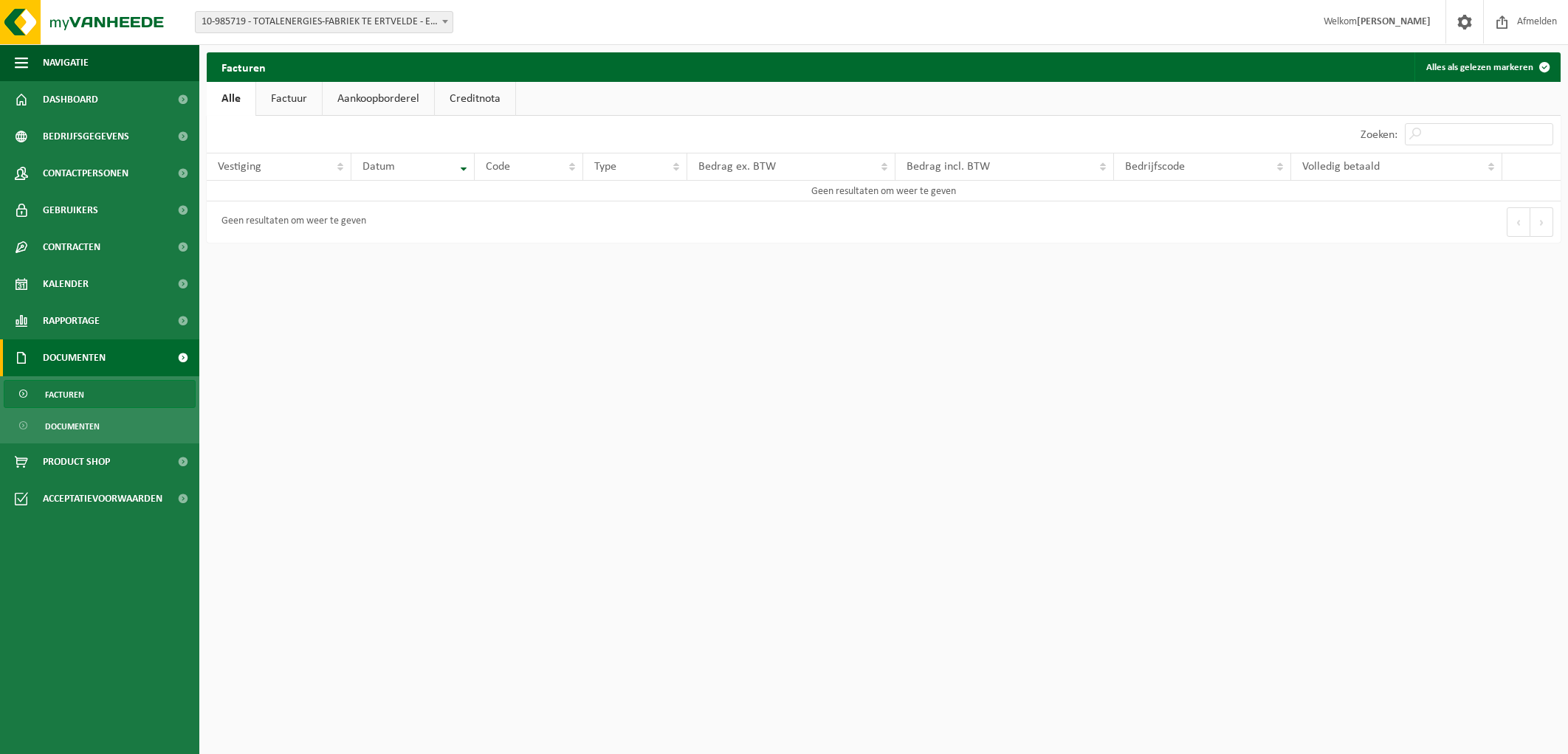 scroll, scrollTop: 0, scrollLeft: 0, axis: both 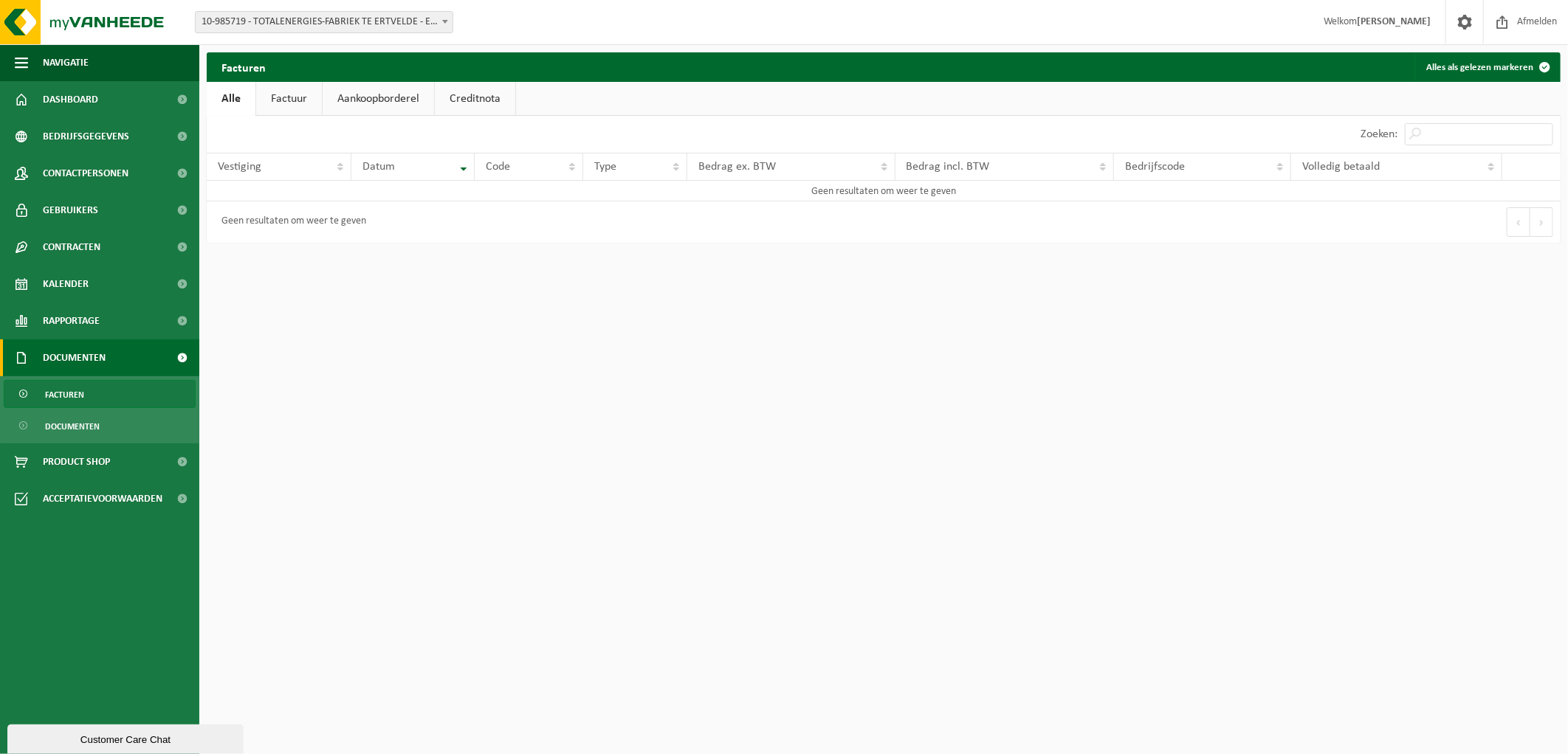 click on "Documenten" at bounding box center (74, 358) 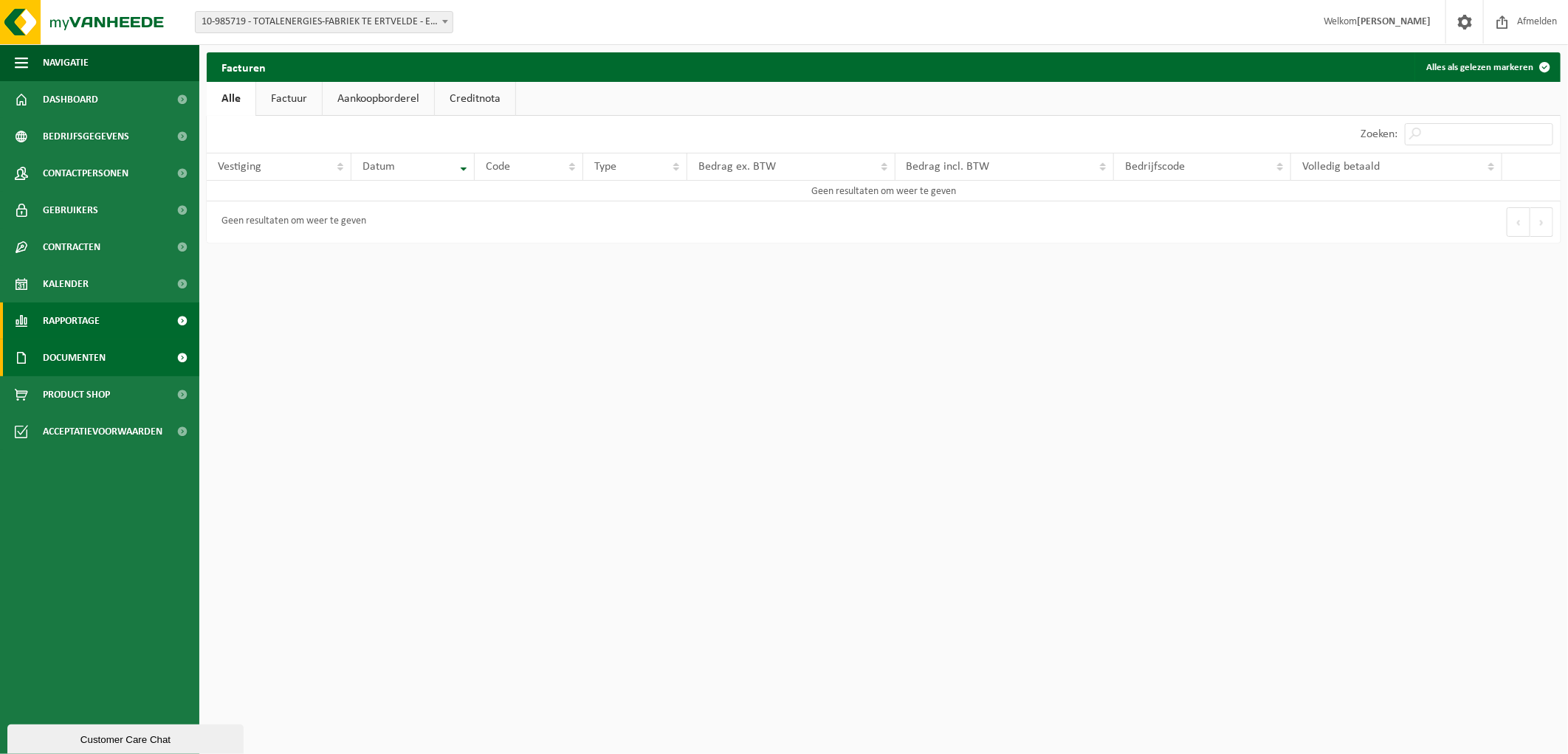 click on "Rapportage" at bounding box center [71, 321] 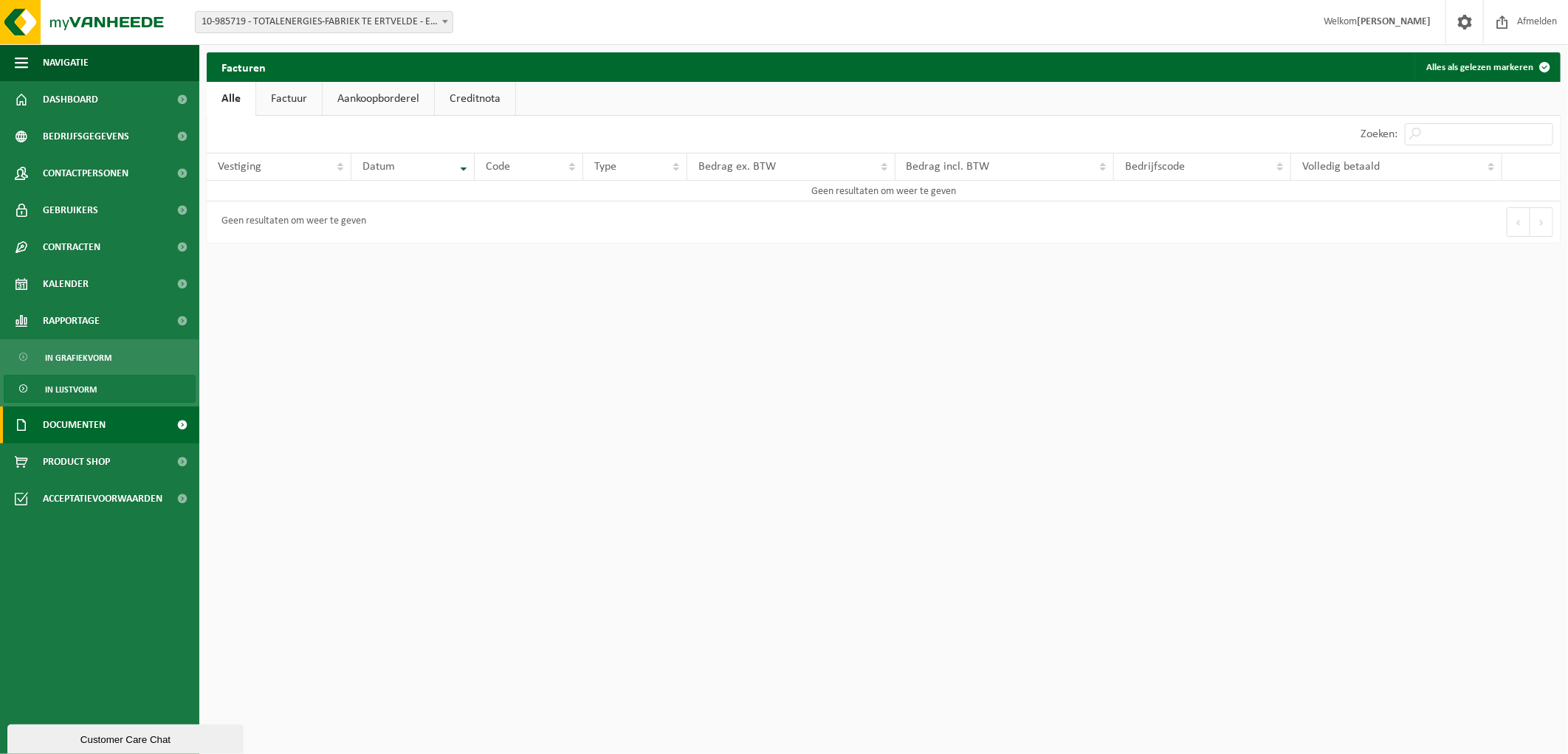 click on "In lijstvorm" at bounding box center (71, 390) 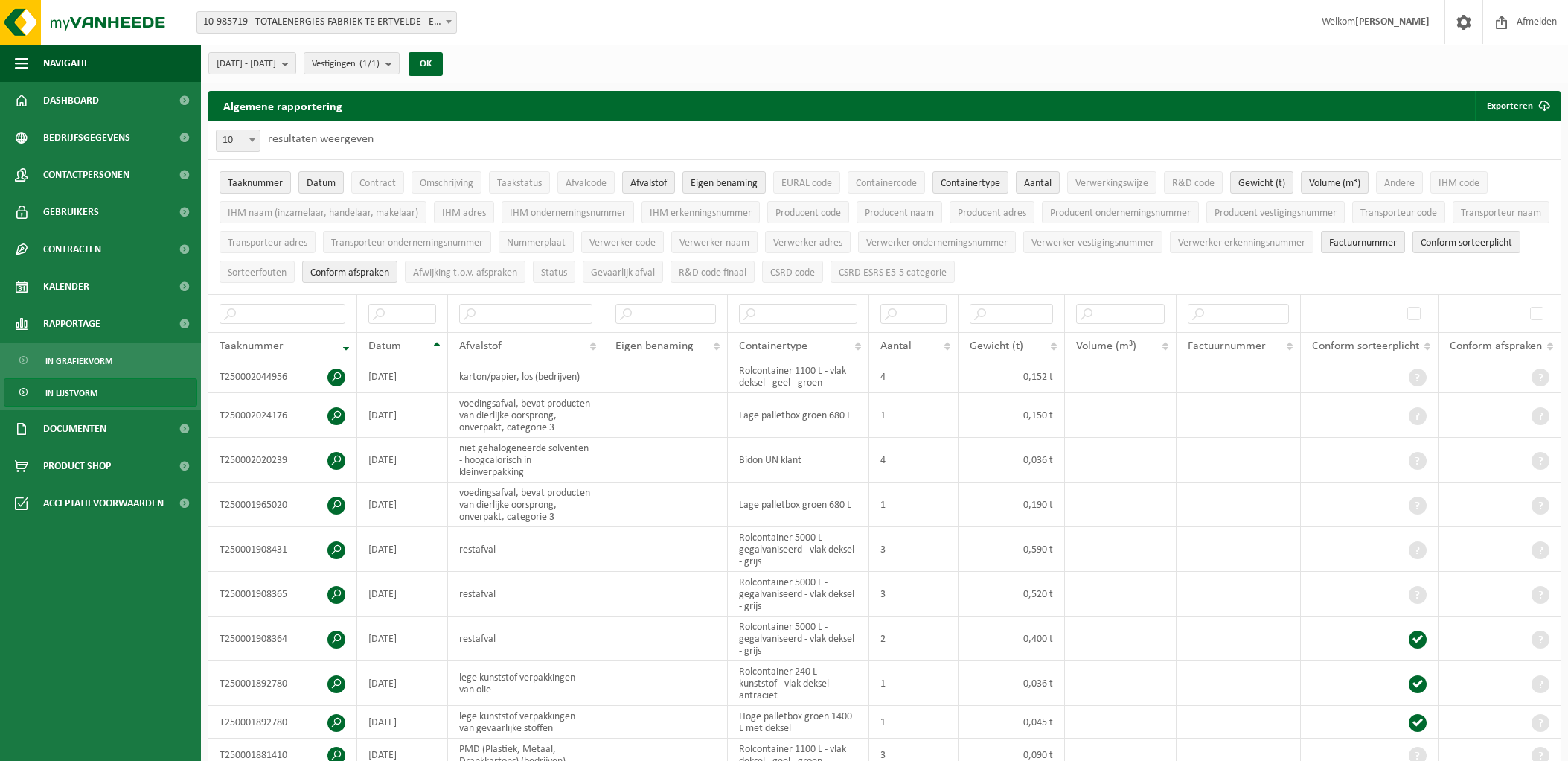 scroll, scrollTop: 0, scrollLeft: 0, axis: both 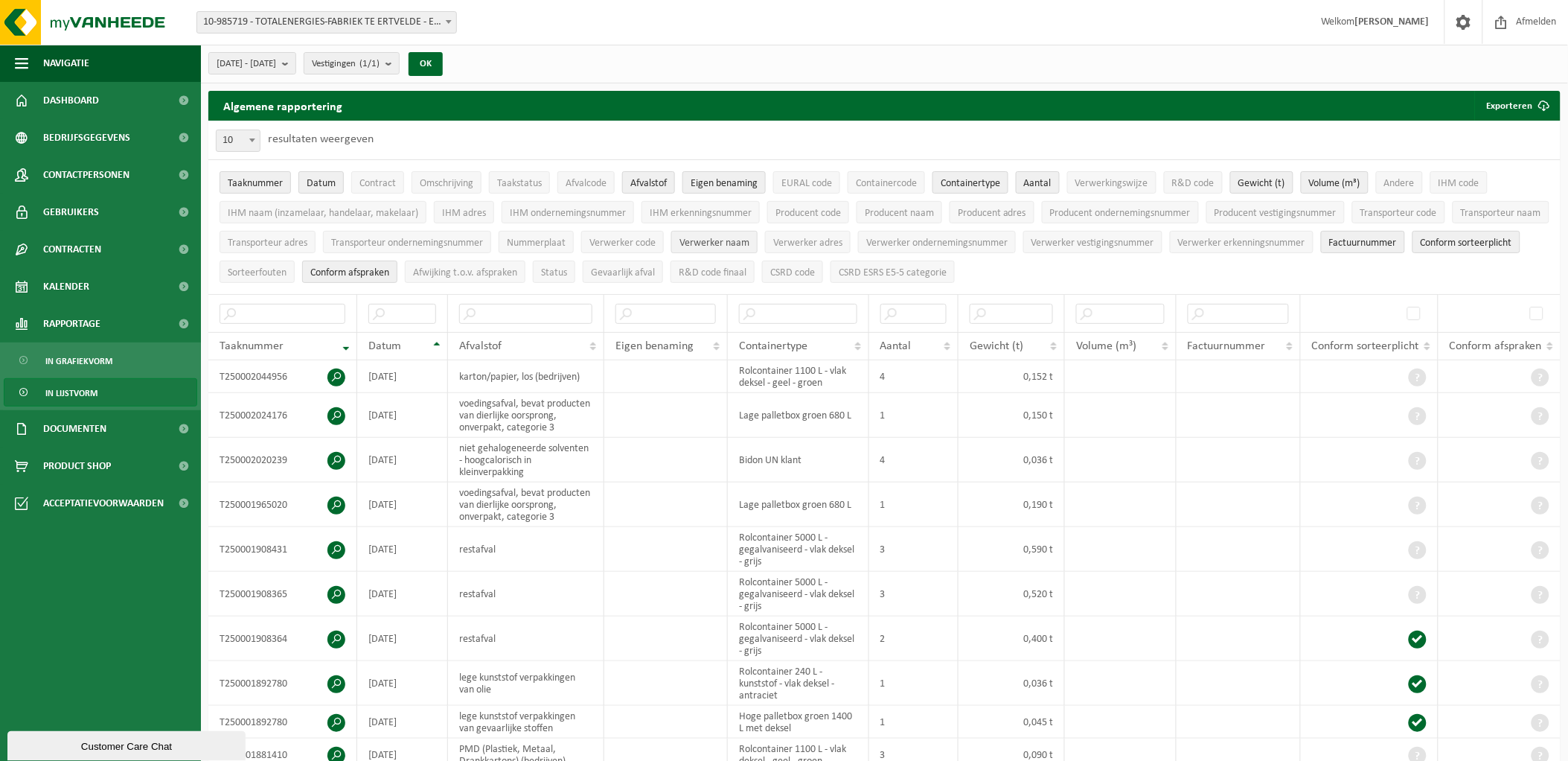 click on "Verwerker naam" at bounding box center (714, 243) 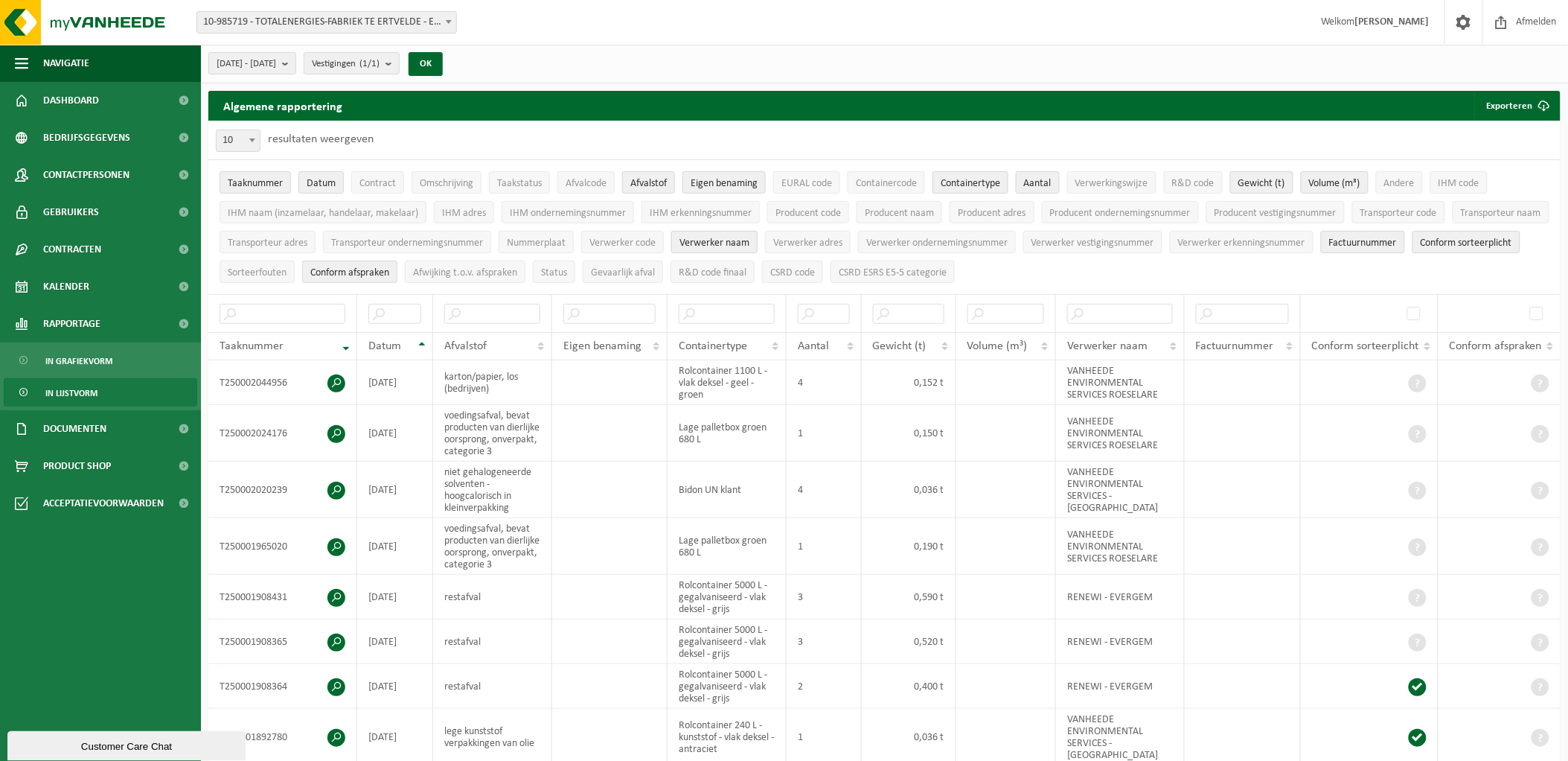 click on "Verwerker naam" at bounding box center [714, 242] 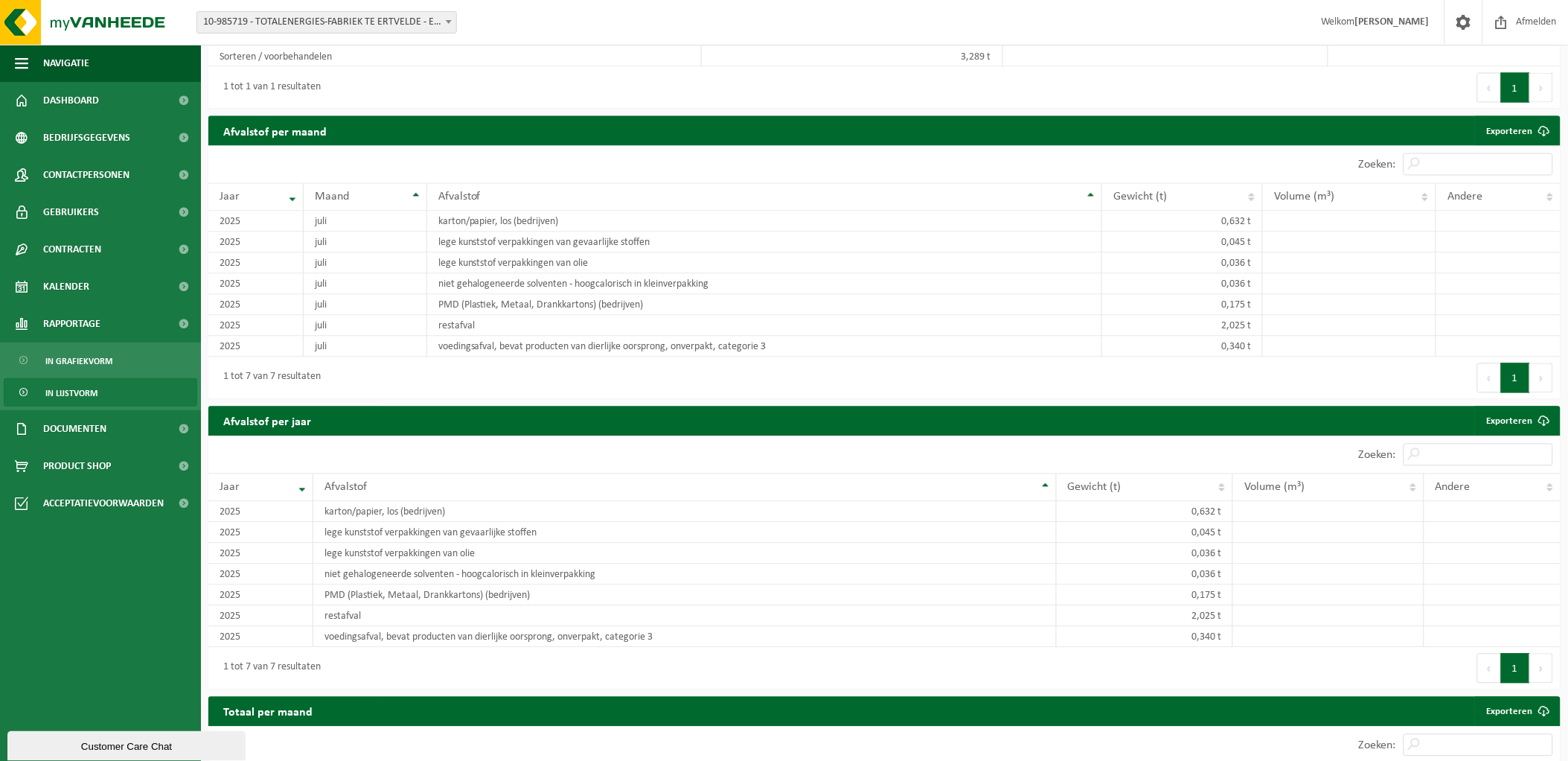 scroll, scrollTop: 974, scrollLeft: 0, axis: vertical 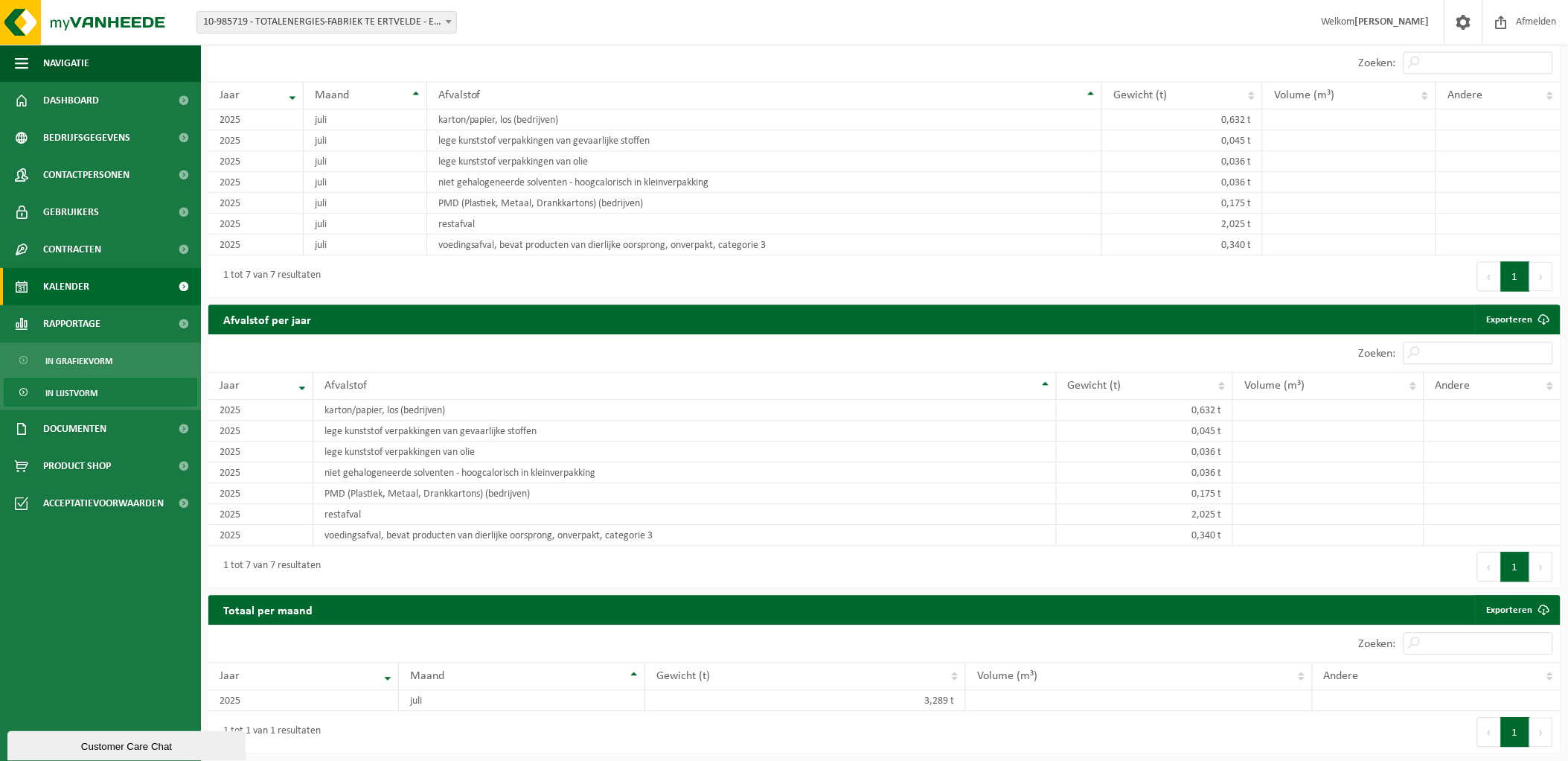 click on "Kalender" at bounding box center (66, 287) 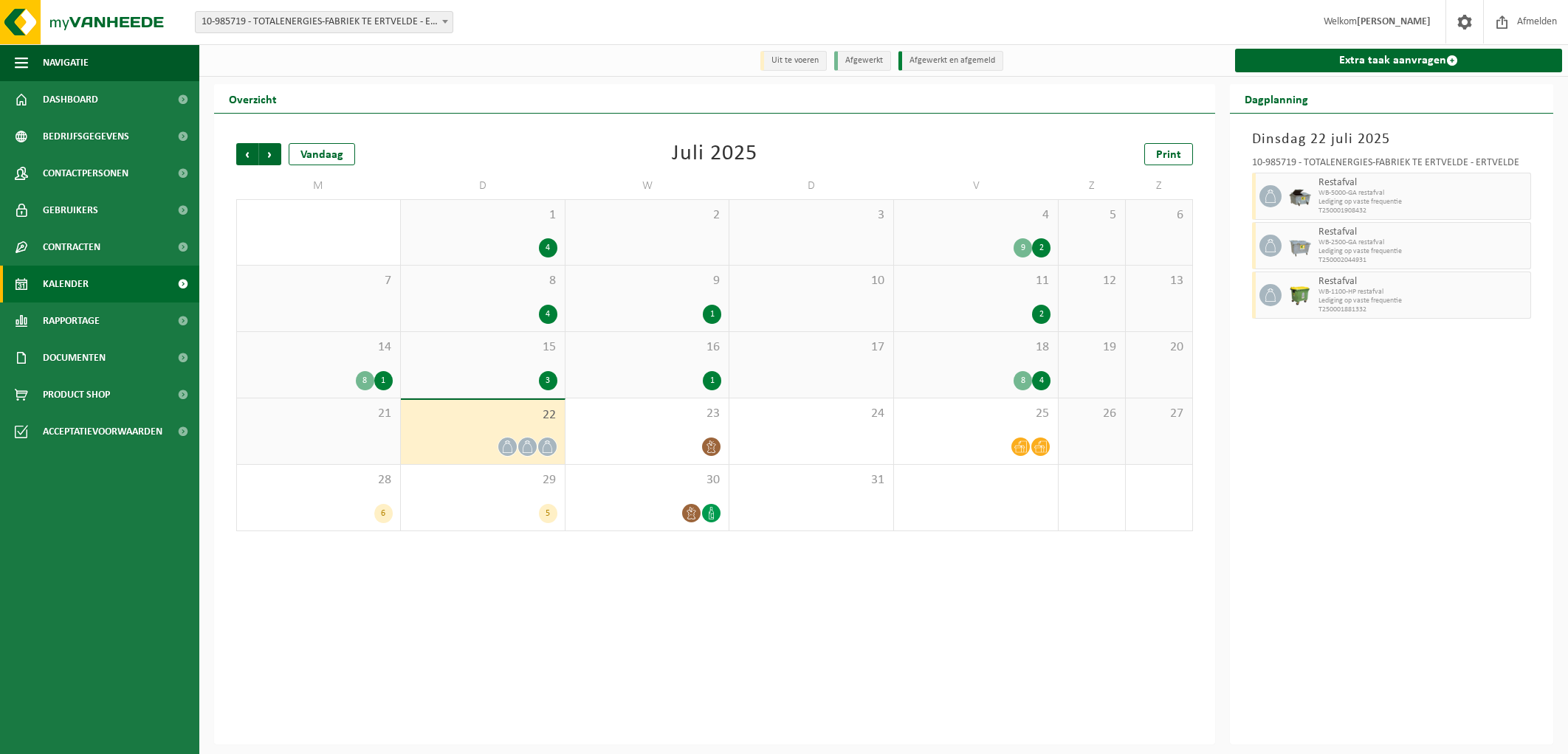 scroll, scrollTop: 0, scrollLeft: 0, axis: both 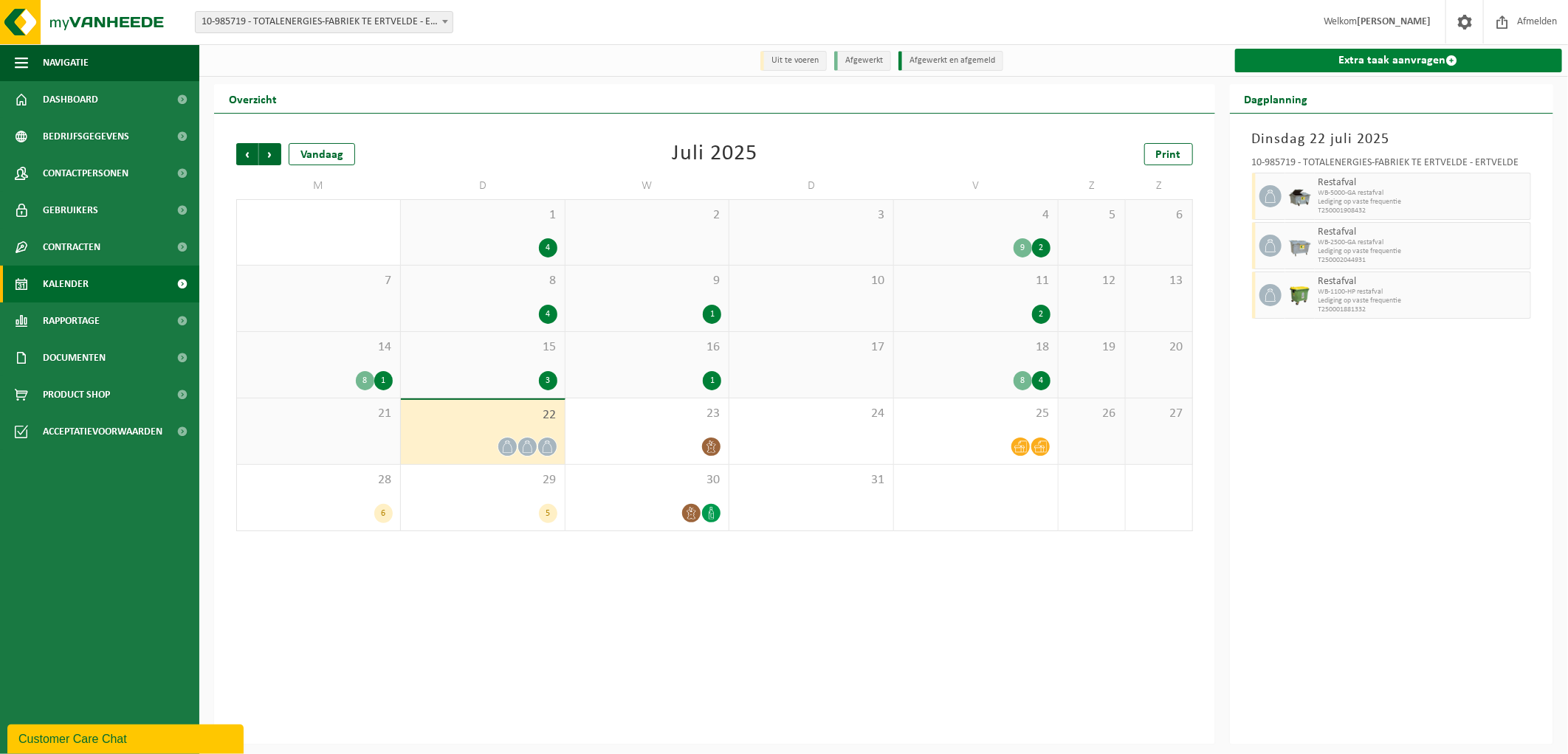 click on "Extra taak aanvragen" at bounding box center [1399, 60] 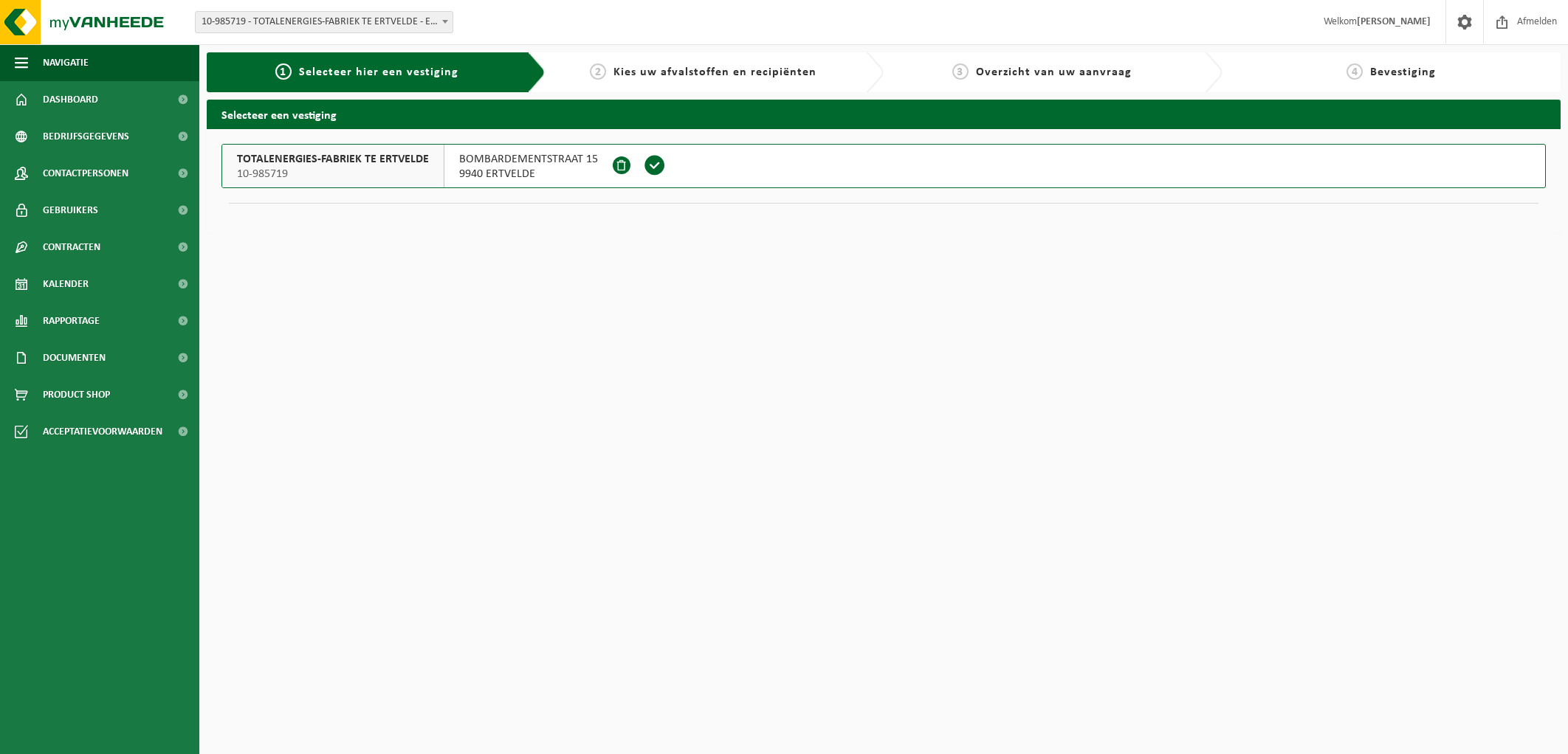 scroll, scrollTop: 0, scrollLeft: 0, axis: both 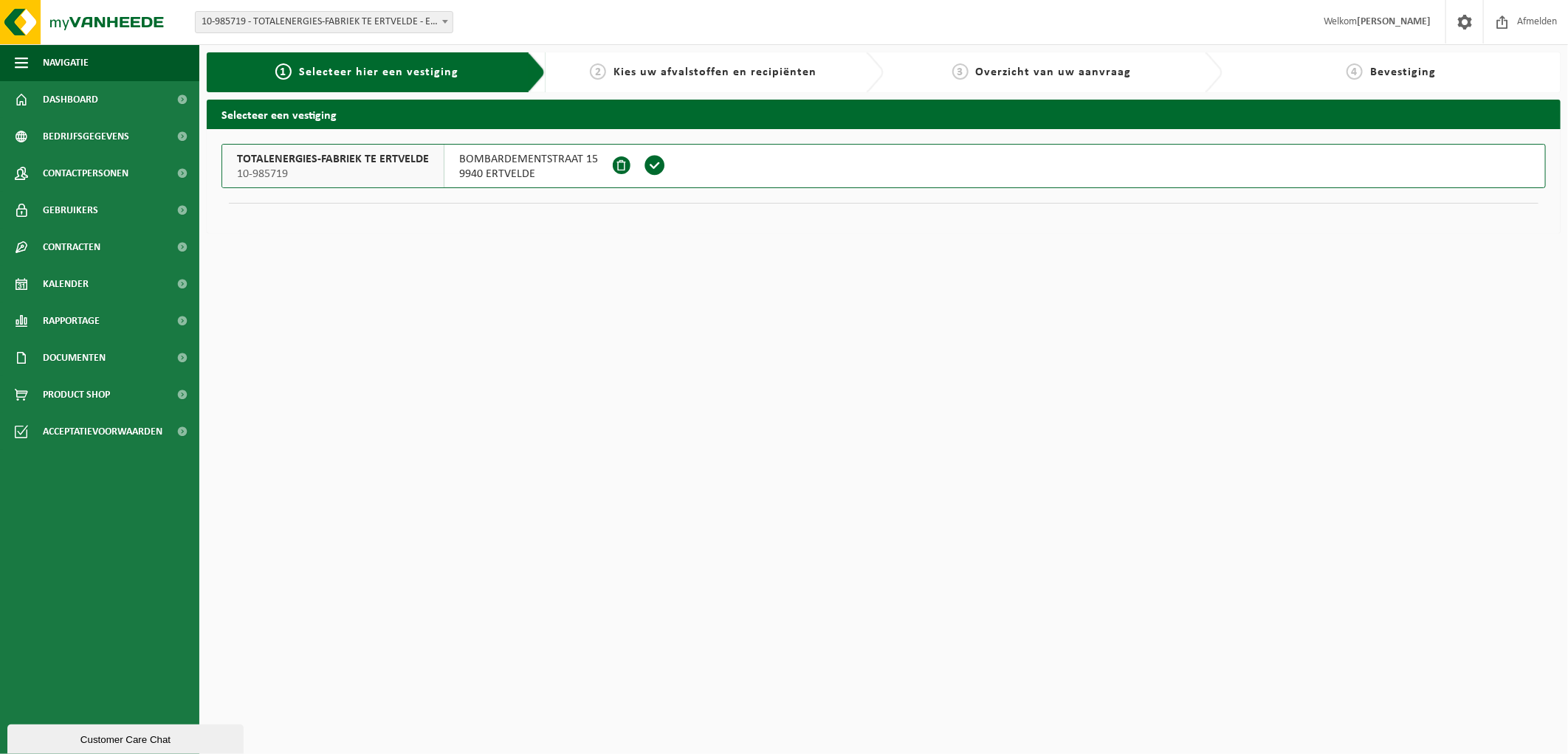 click on "TOTALENERGIES-FABRIEK TE ERTVELDE" at bounding box center [333, 159] 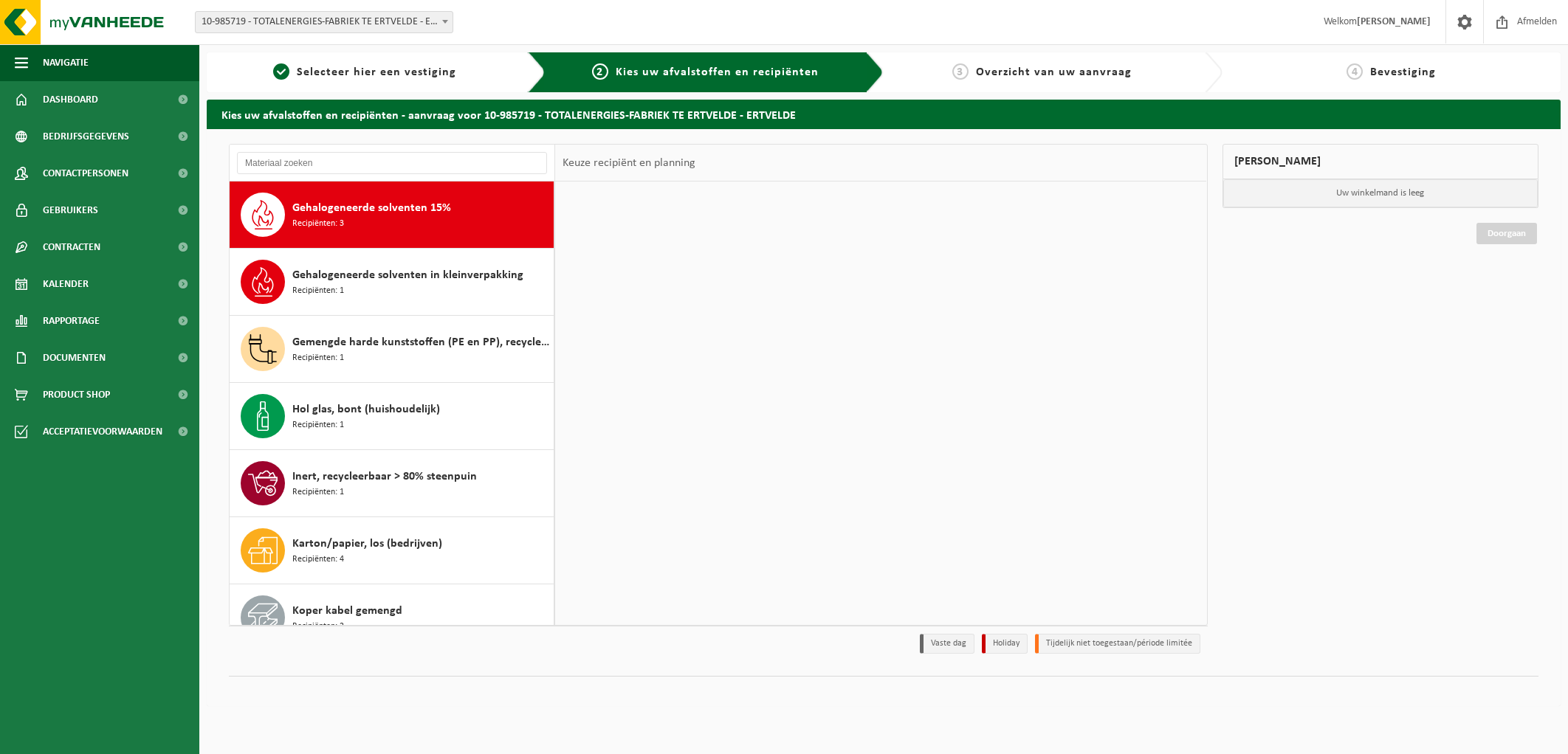 scroll, scrollTop: 0, scrollLeft: 0, axis: both 